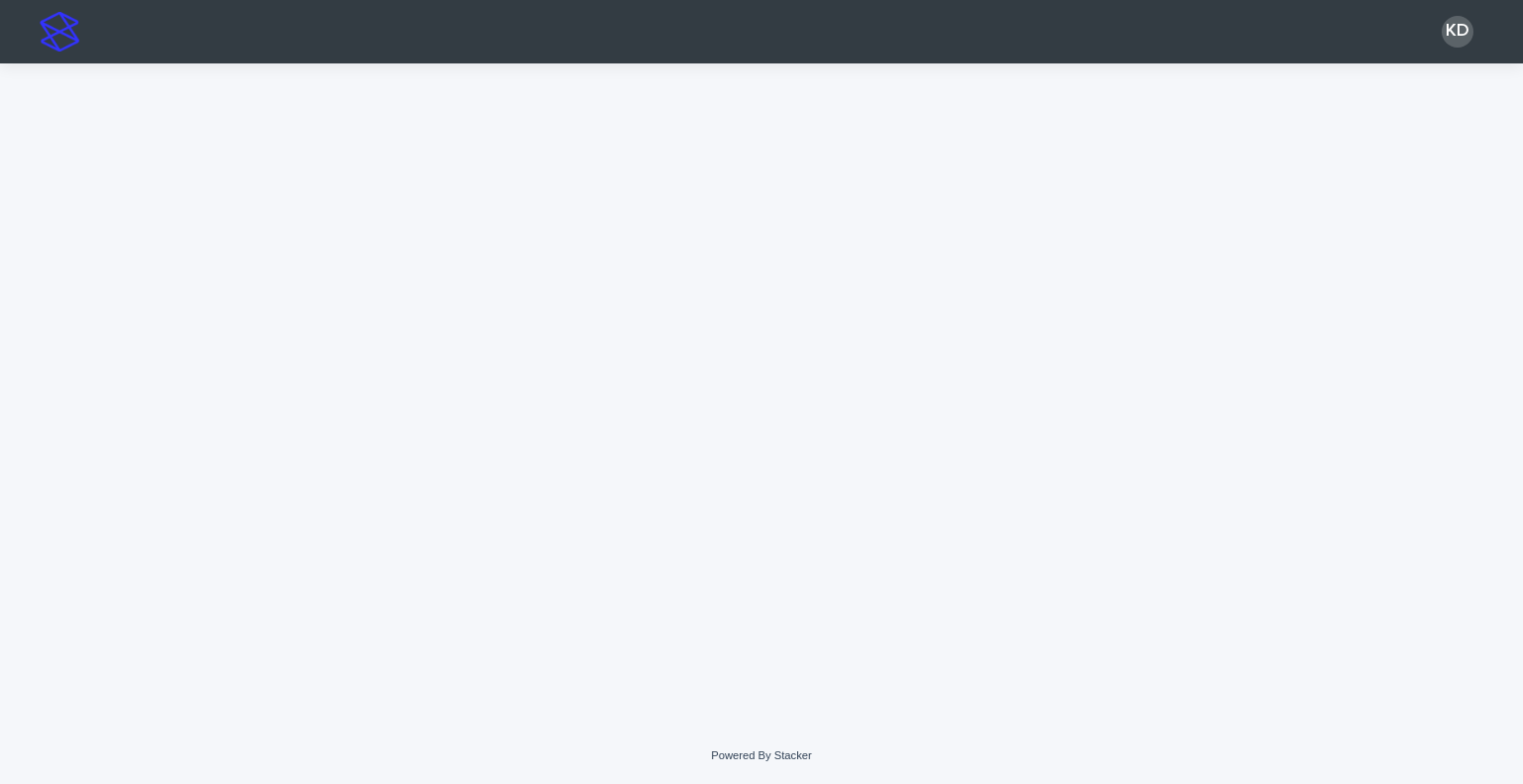 scroll, scrollTop: 0, scrollLeft: 0, axis: both 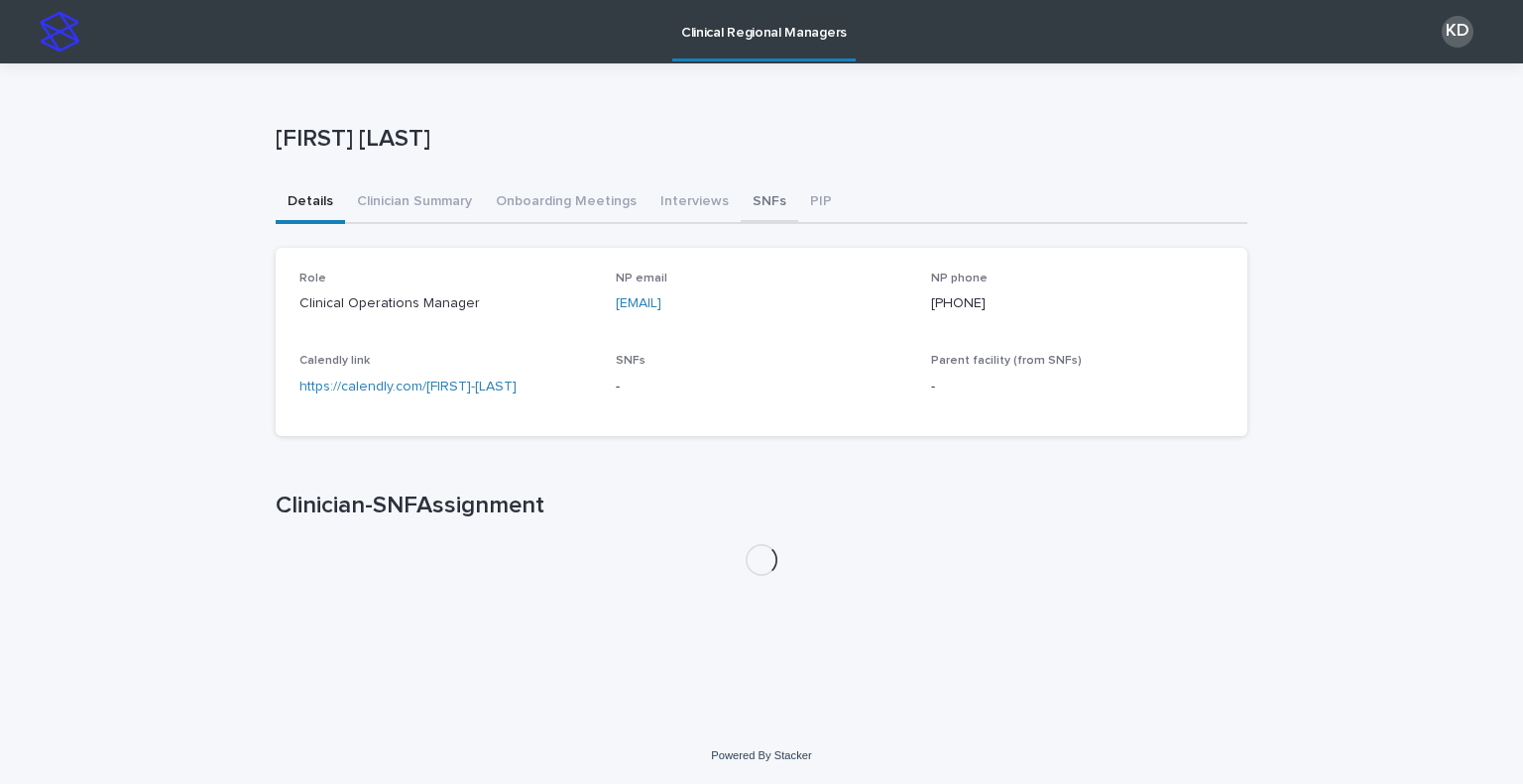 click on "SNFs" at bounding box center (769, 203) 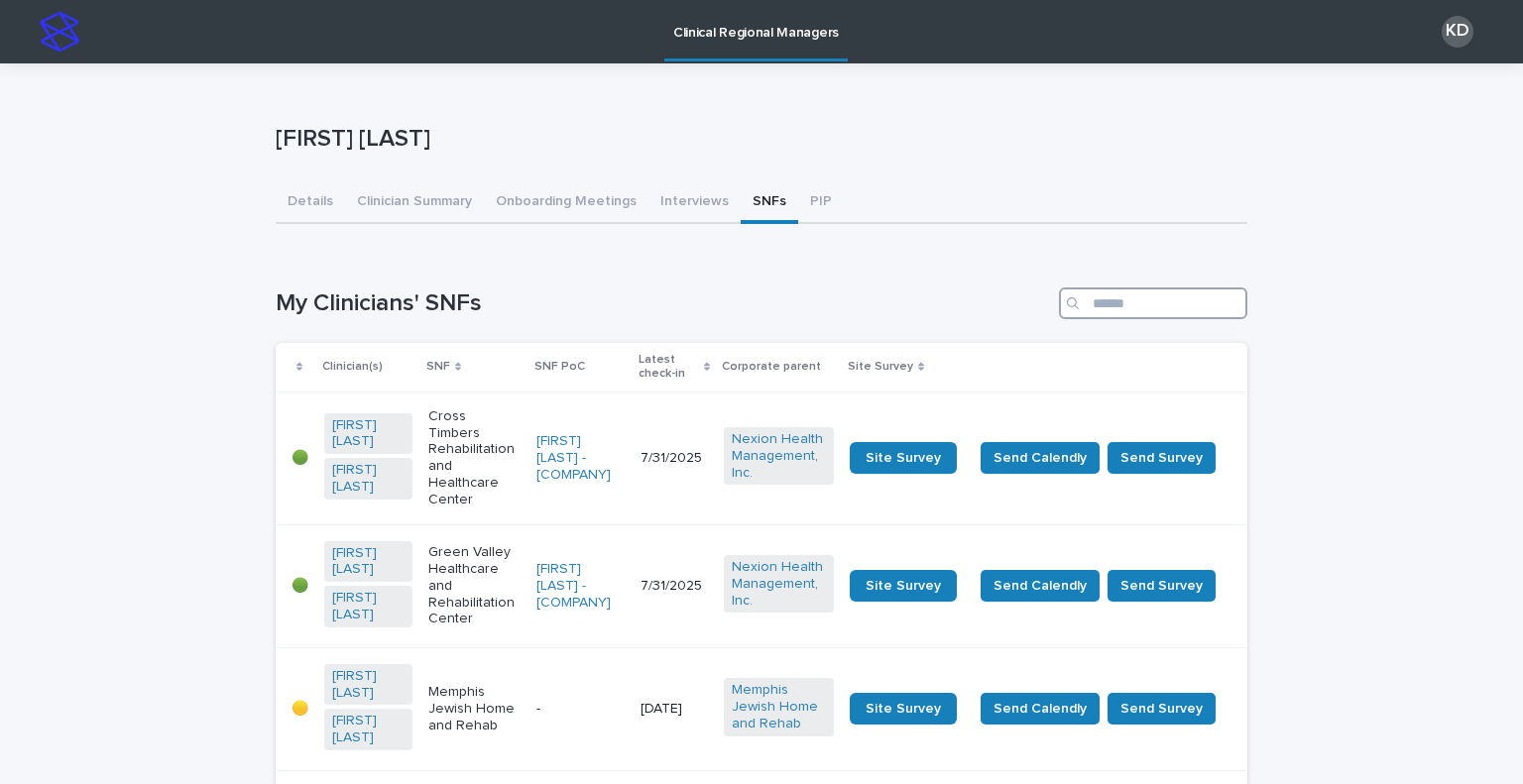 click at bounding box center (1153, 303) 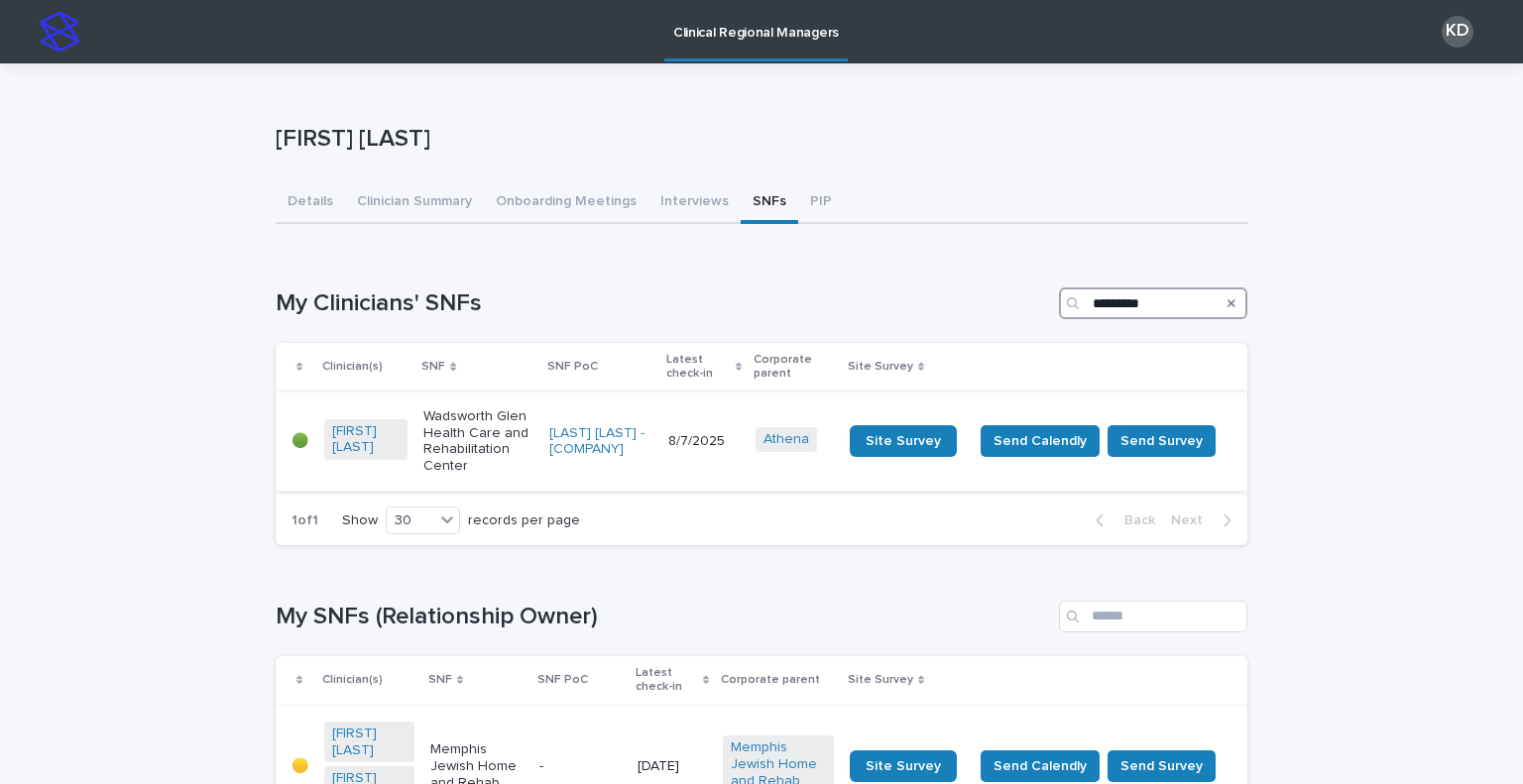 type on "*********" 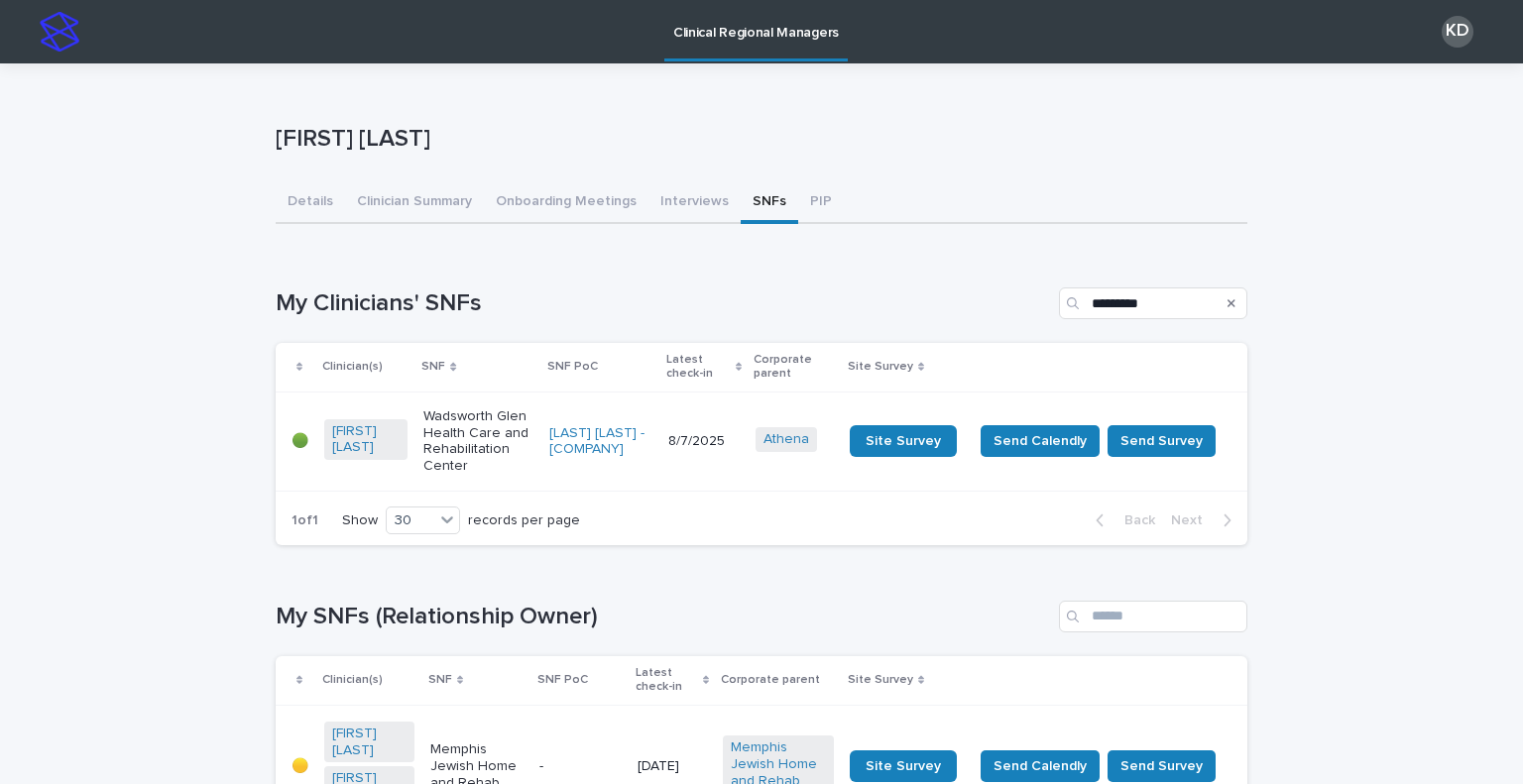 click on "Wadsworth Glen Health Care and Rehabilitation Center" at bounding box center [478, 441] 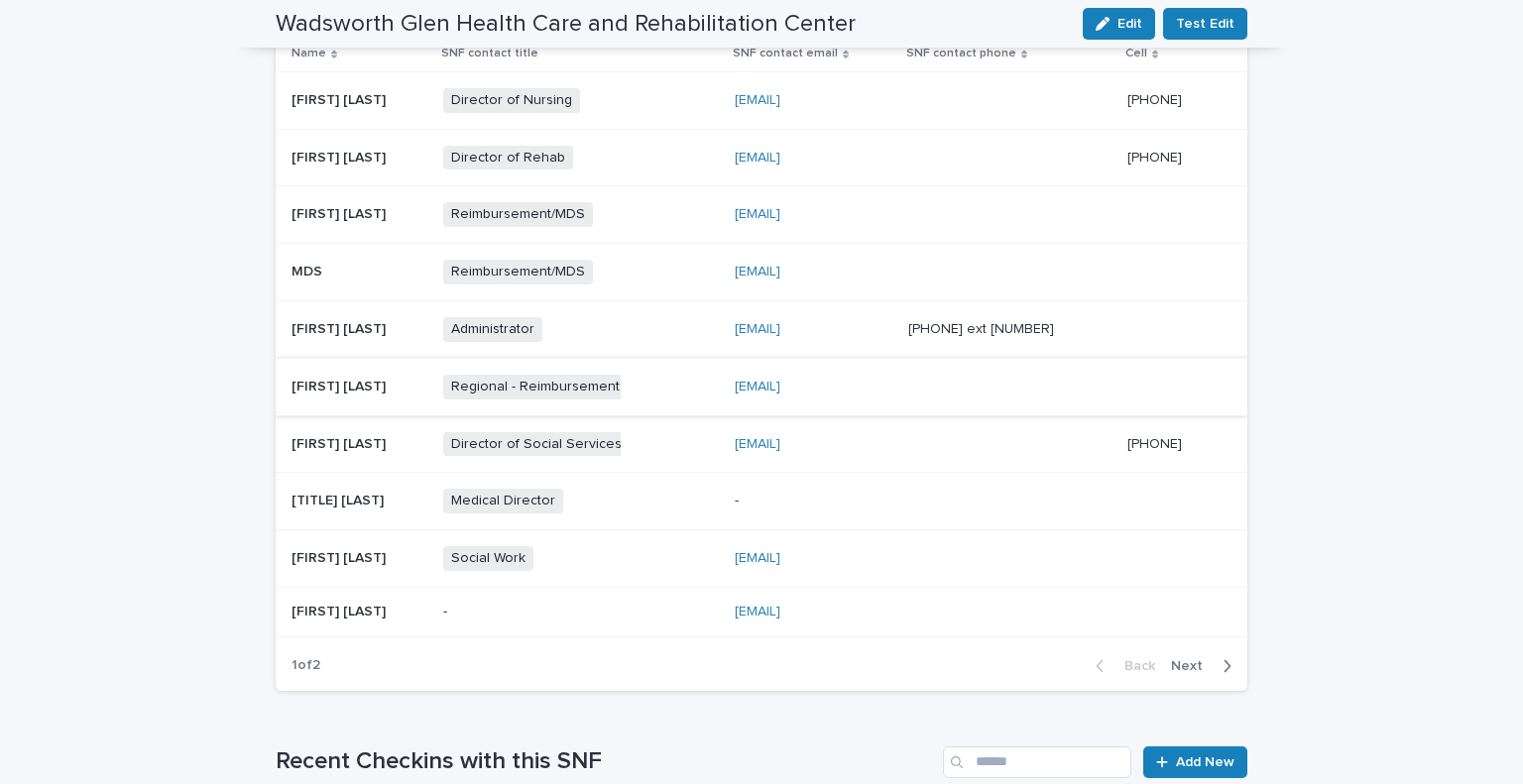 scroll, scrollTop: 674, scrollLeft: 0, axis: vertical 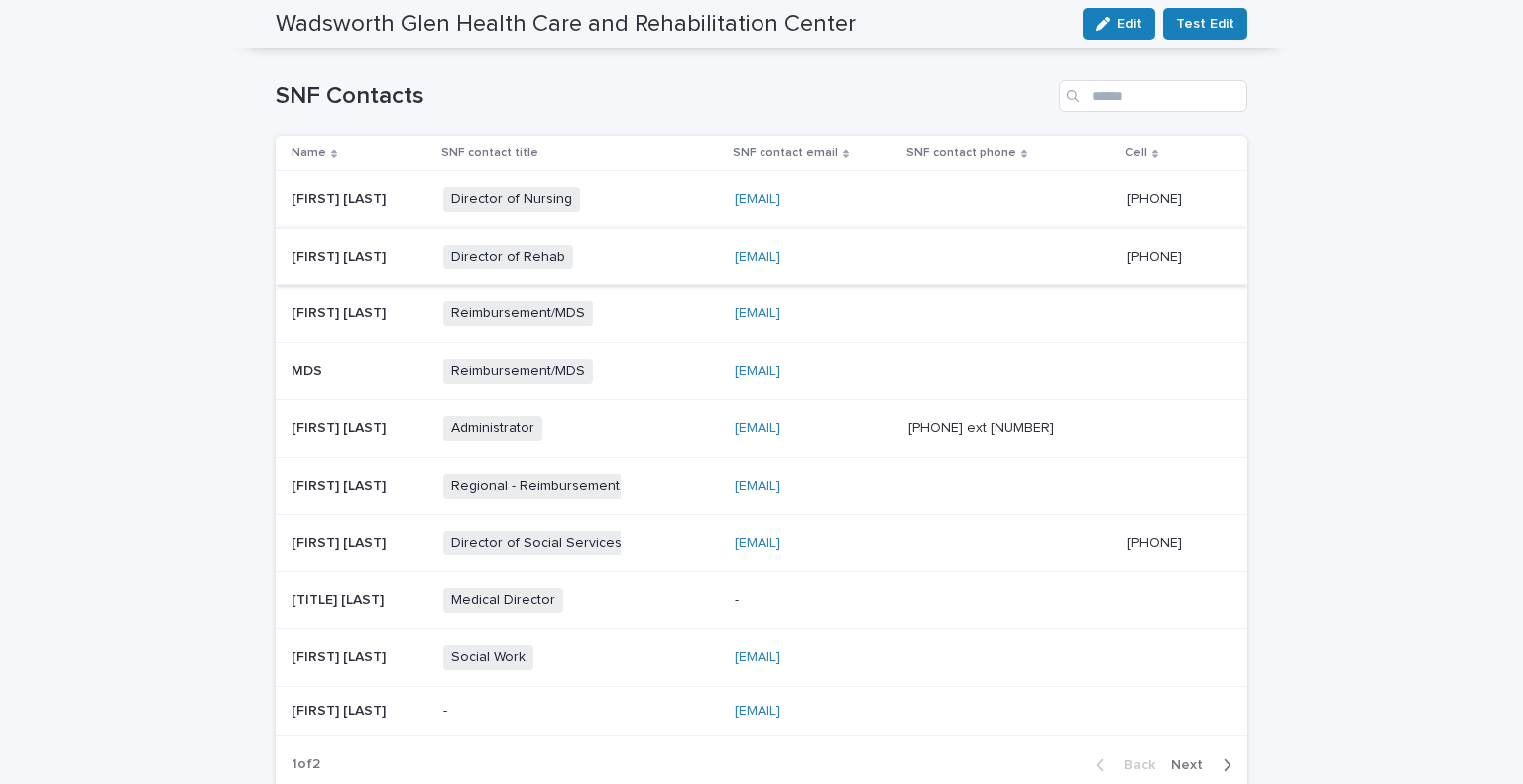 click on "[EMAIL]" at bounding box center (758, 257) 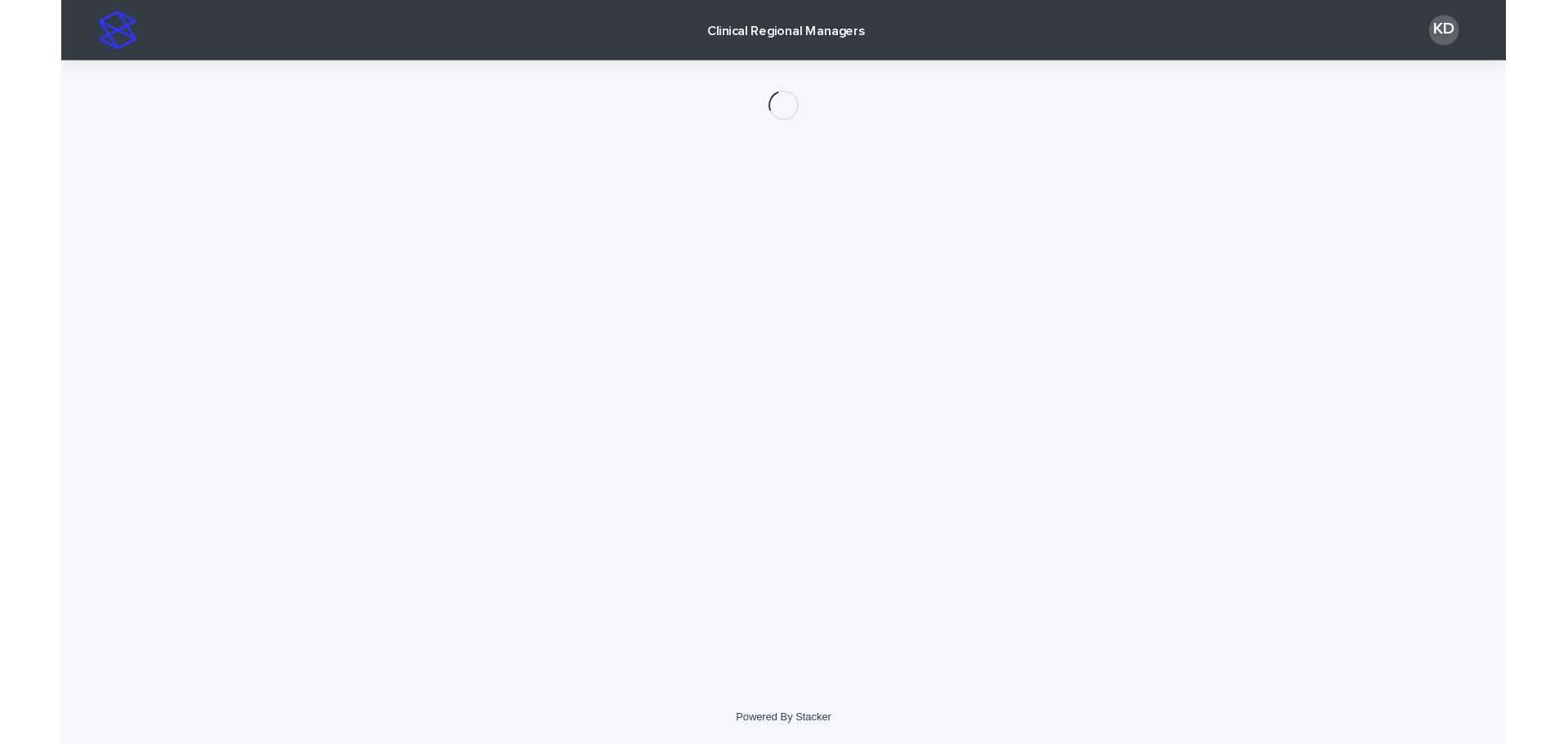 scroll, scrollTop: 0, scrollLeft: 0, axis: both 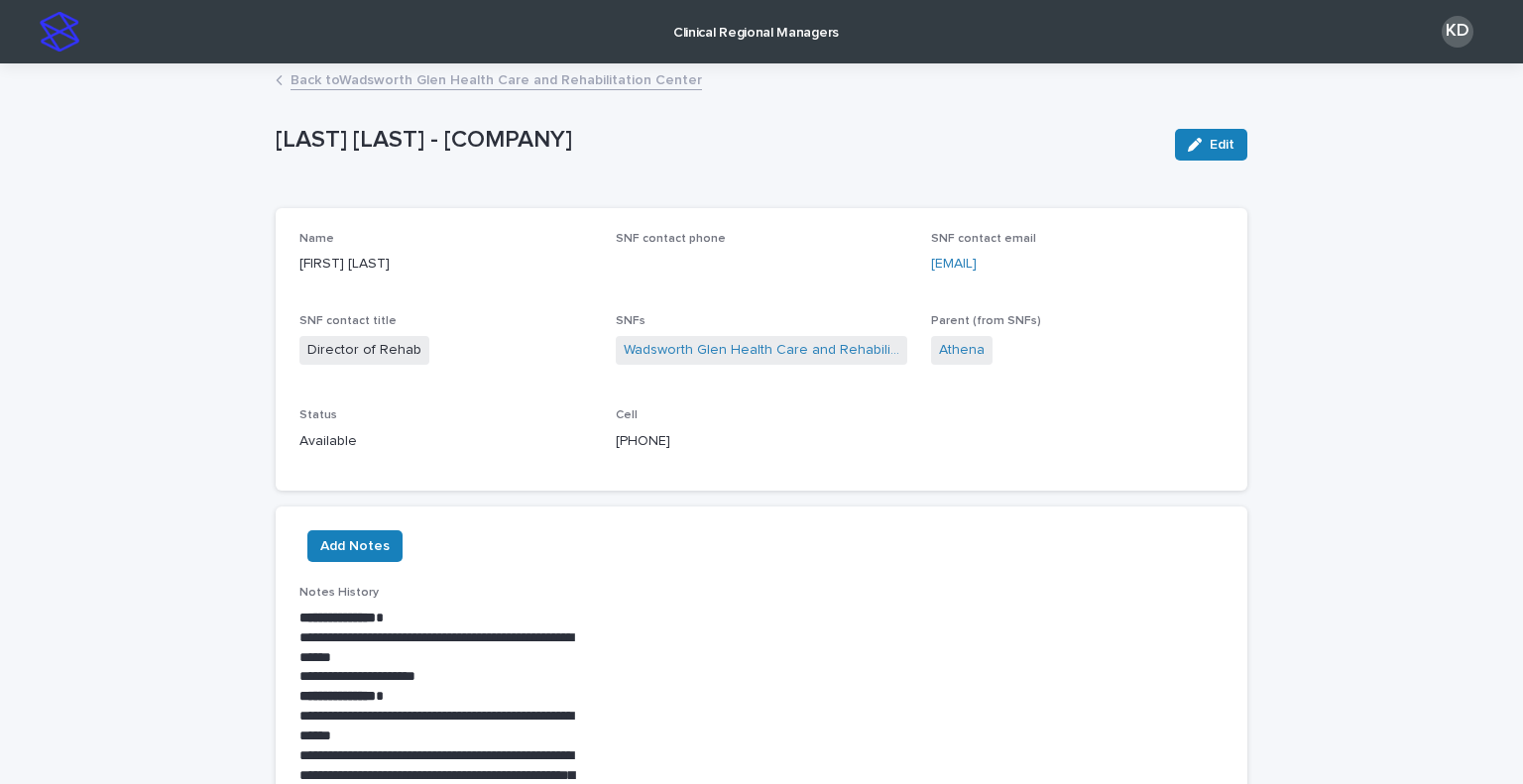 drag, startPoint x: 1061, startPoint y: 262, endPoint x: 916, endPoint y: 259, distance: 145.03103 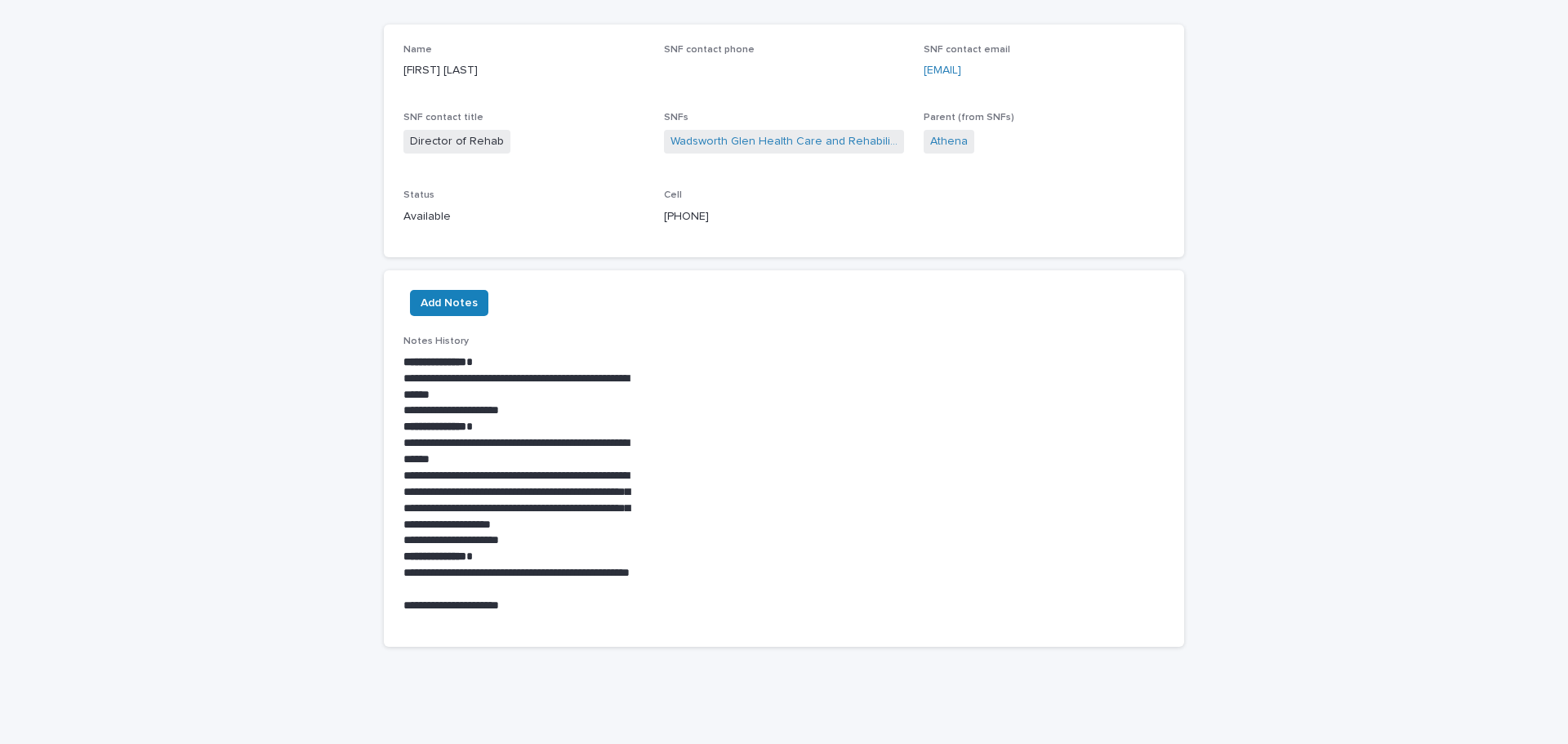 scroll, scrollTop: 163, scrollLeft: 0, axis: vertical 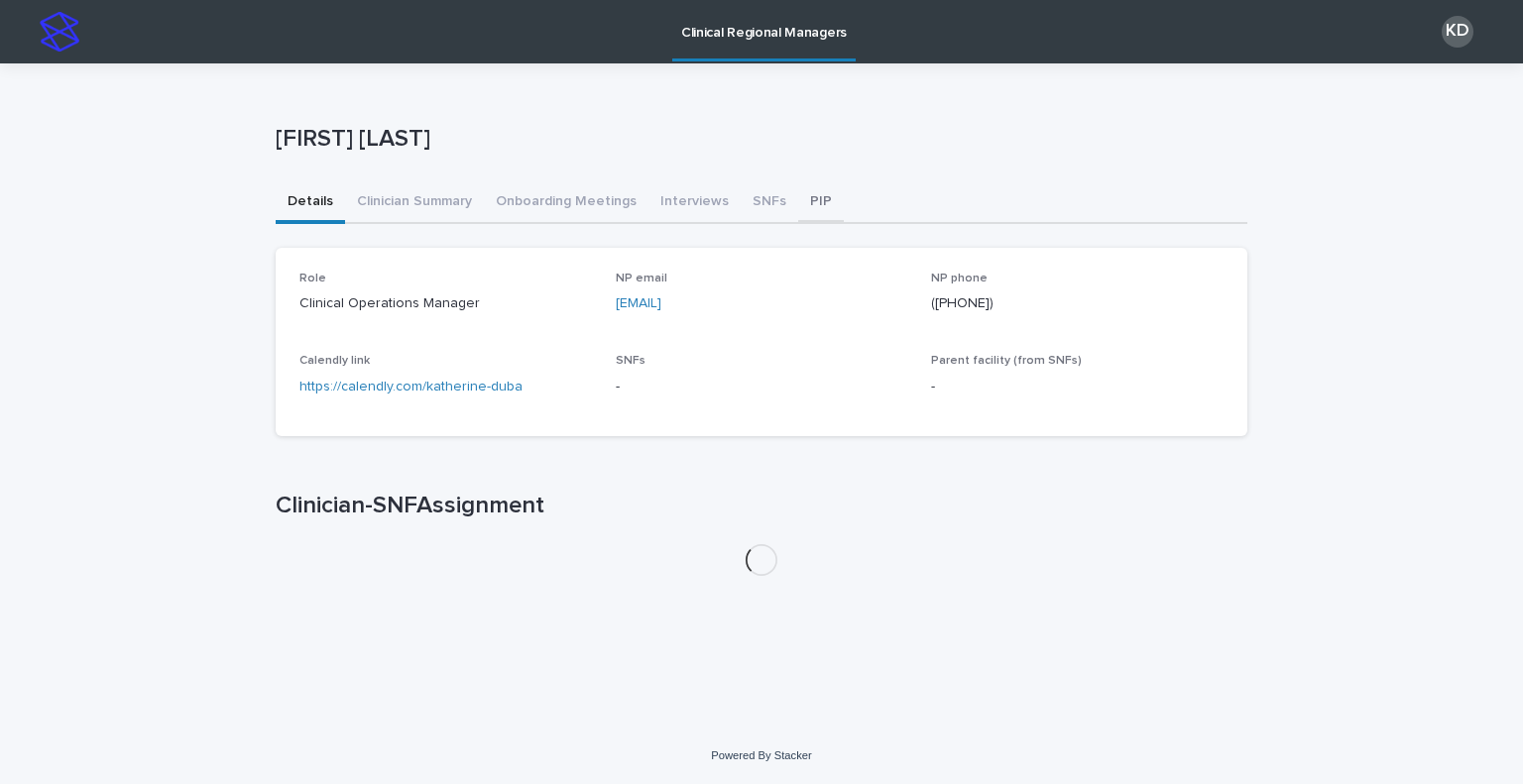 click on "PIP" at bounding box center (821, 203) 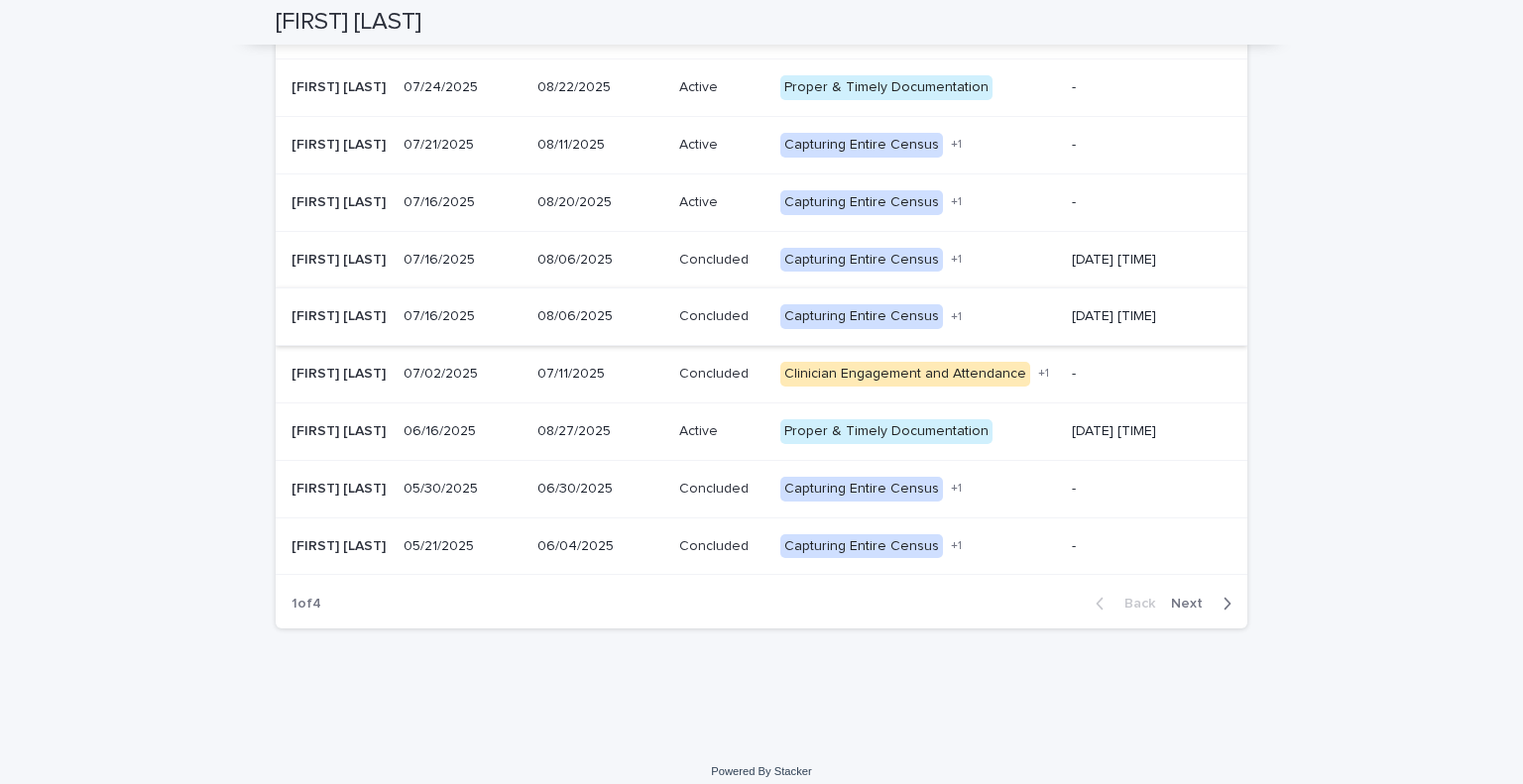 scroll, scrollTop: 389, scrollLeft: 0, axis: vertical 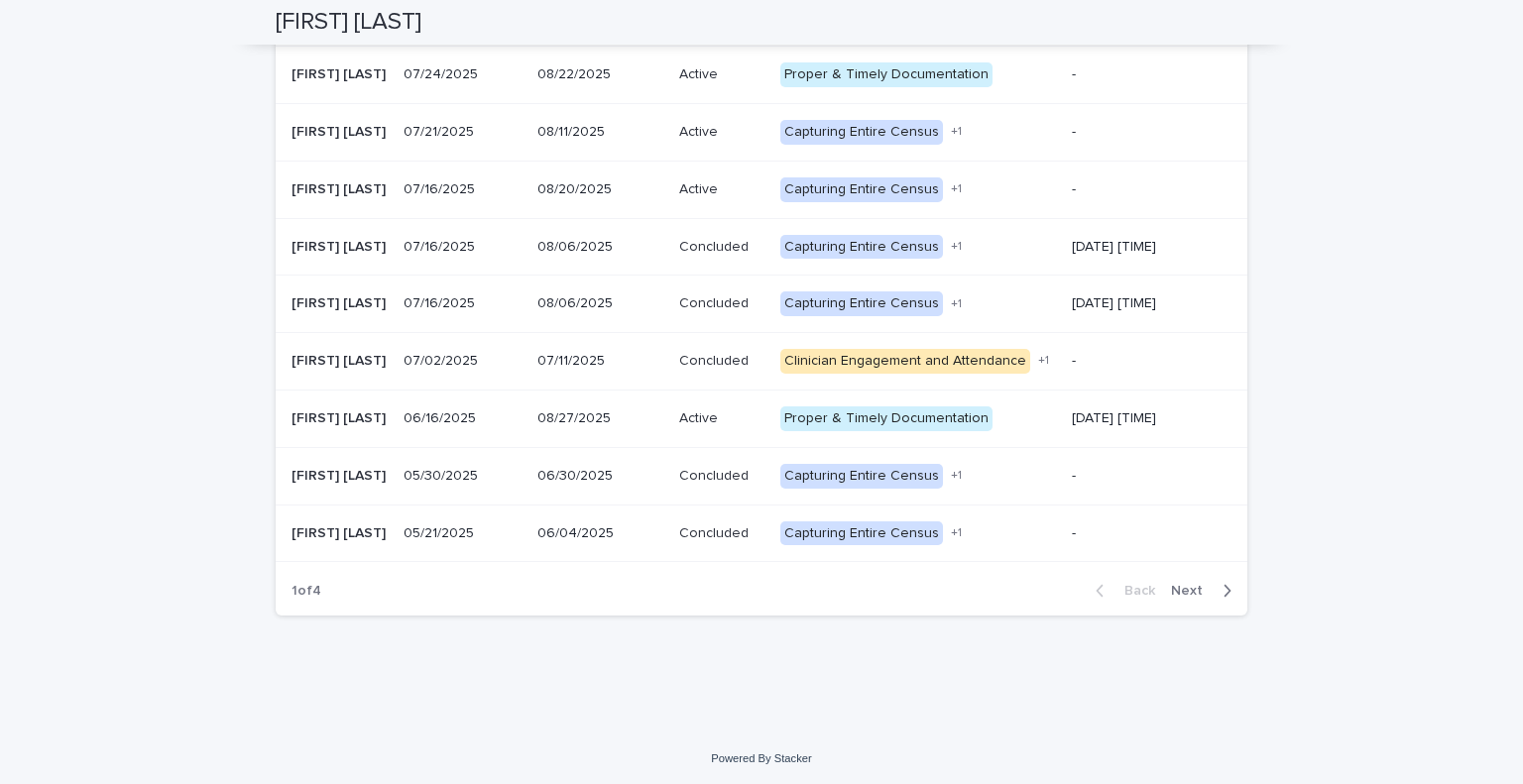 drag, startPoint x: 734, startPoint y: 530, endPoint x: 757, endPoint y: 531, distance: 23.021729 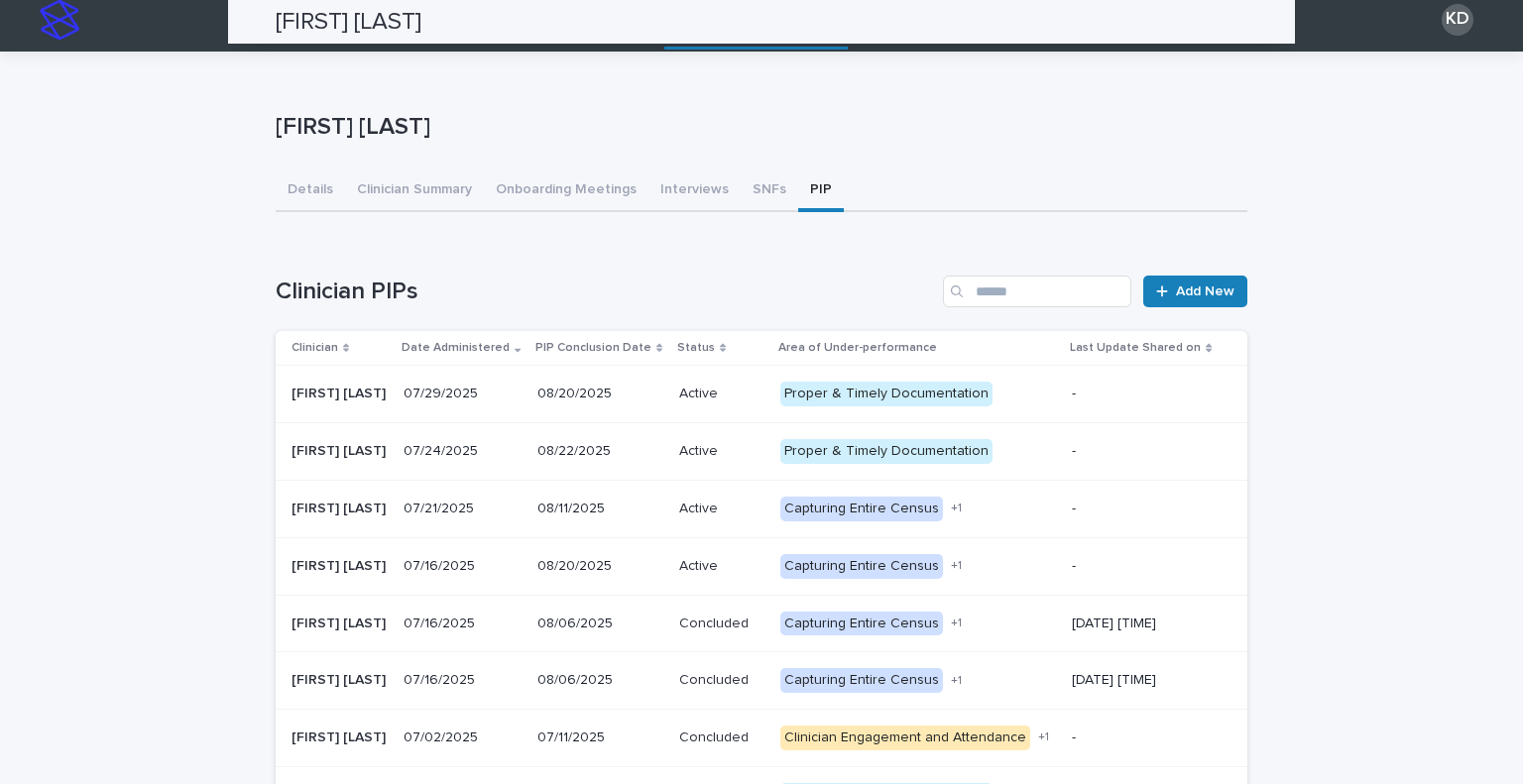 scroll, scrollTop: 0, scrollLeft: 0, axis: both 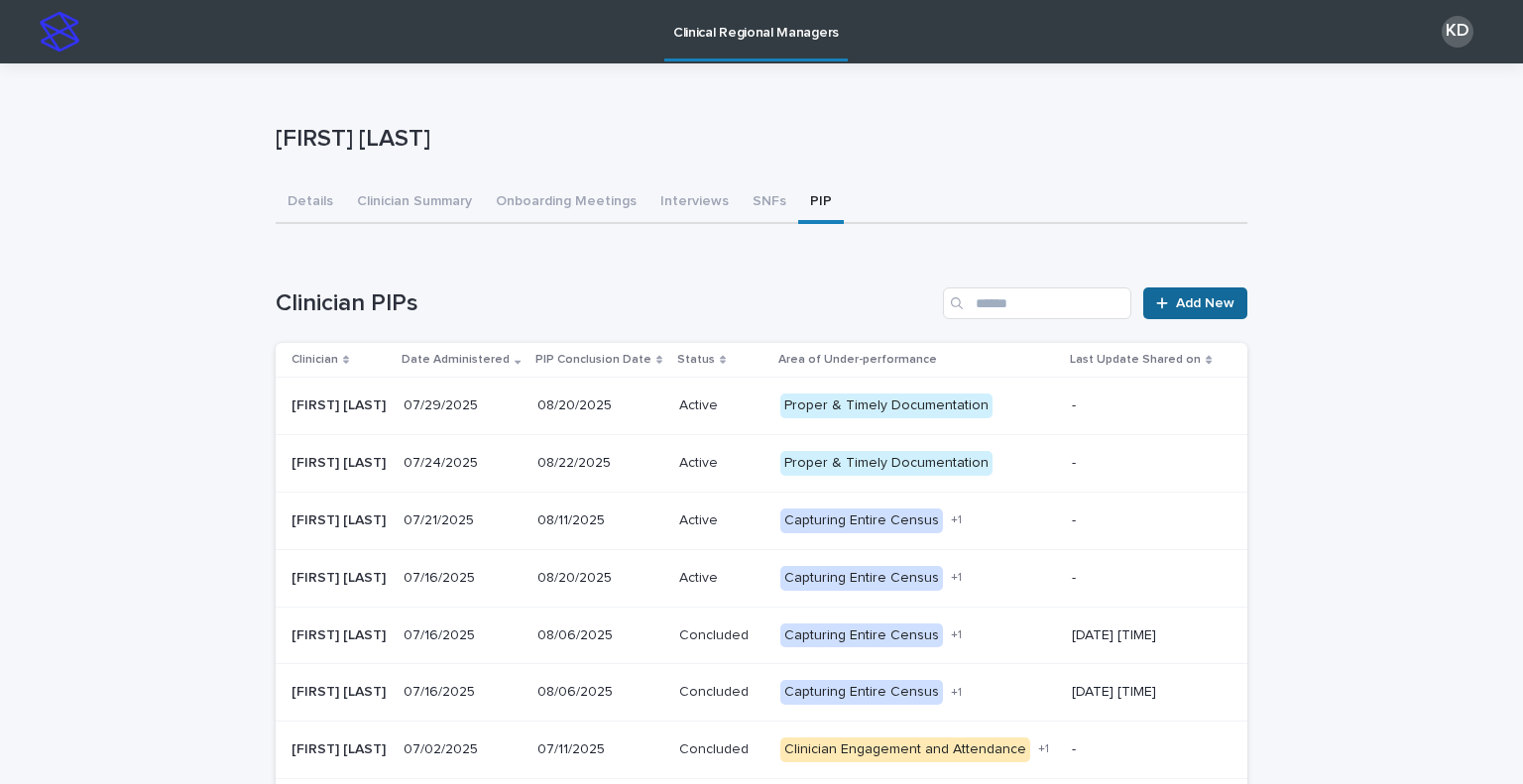 click on "Add New" at bounding box center [1195, 303] 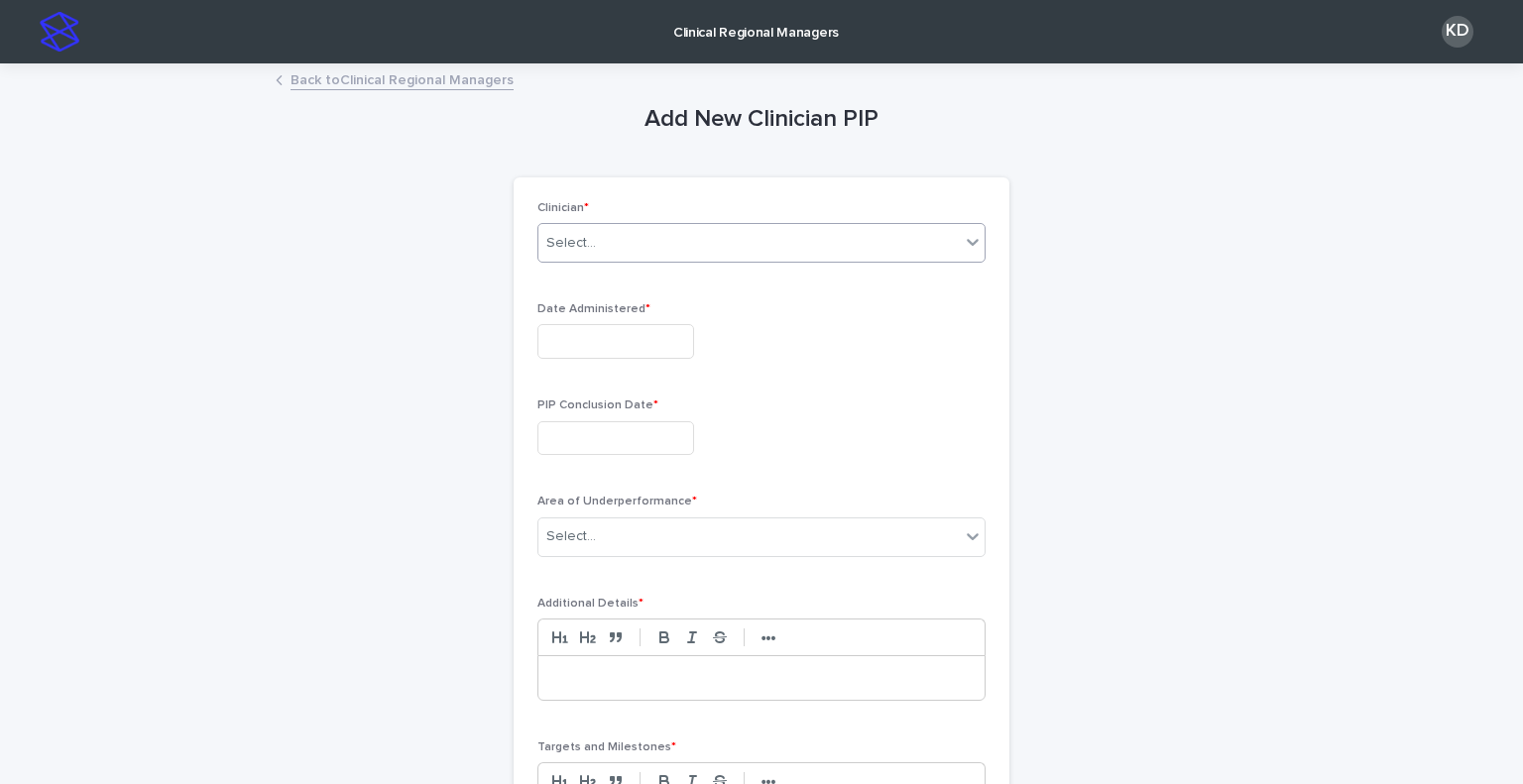 click on "Select..." at bounding box center (749, 243) 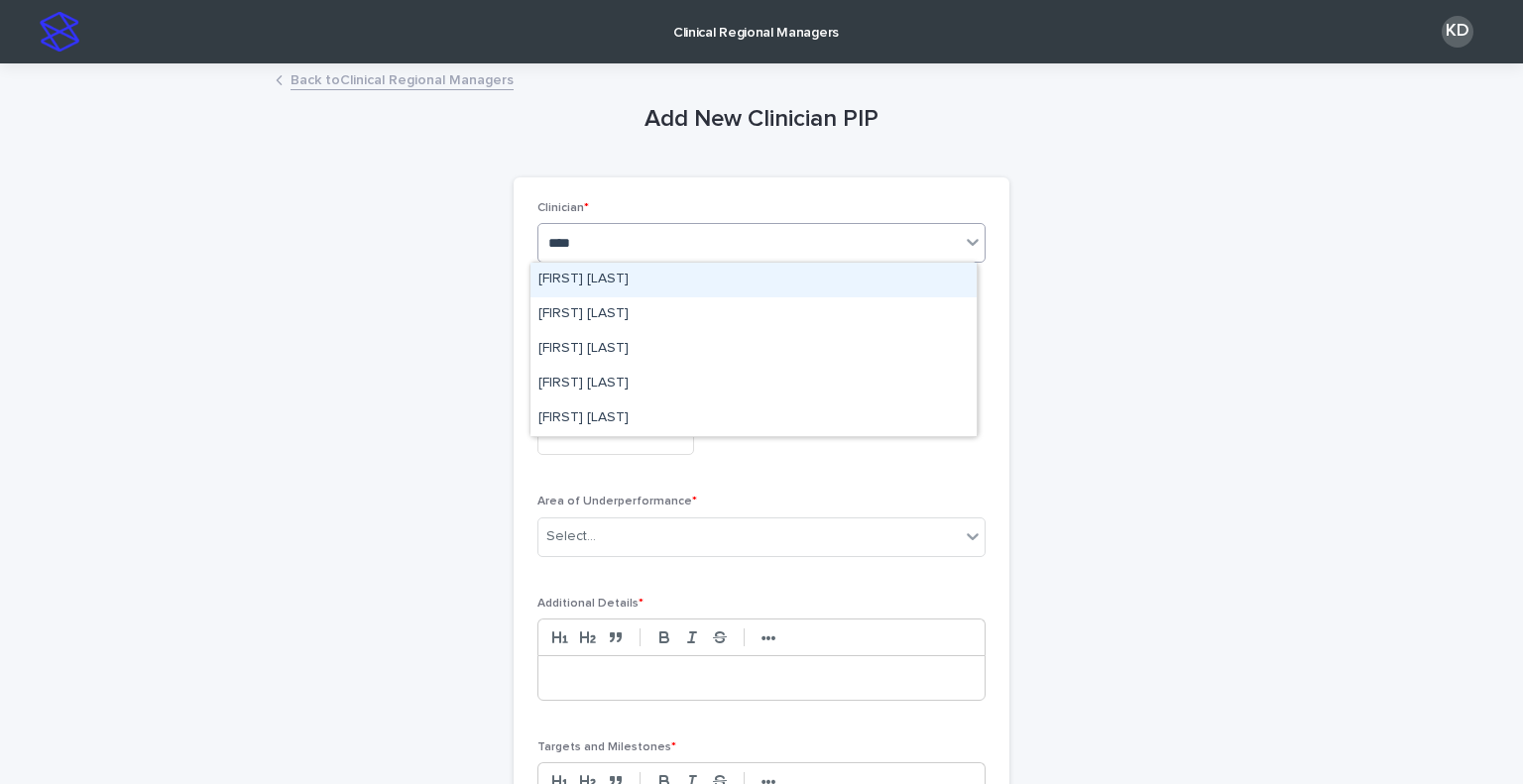 type on "*****" 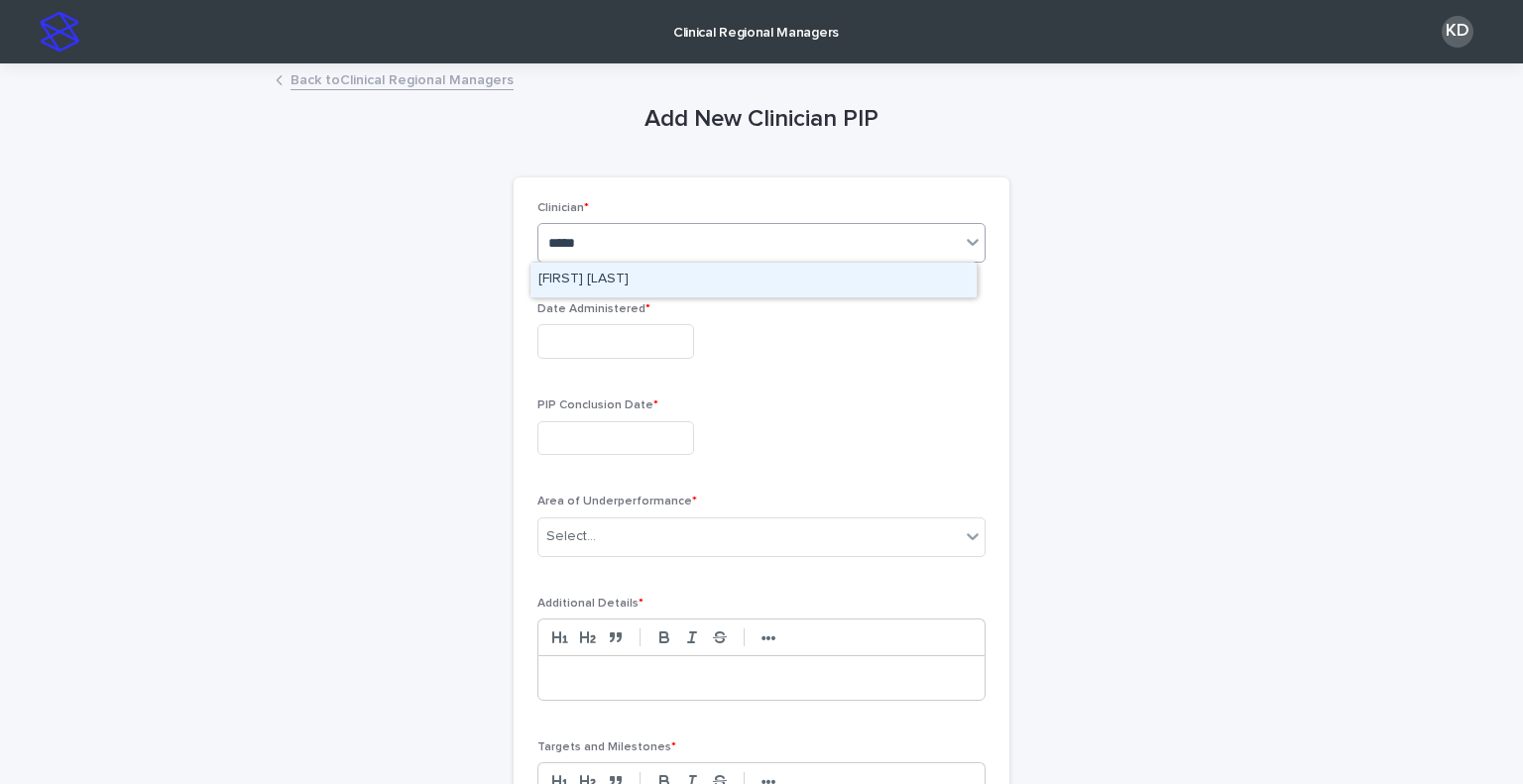 click on "[FIRST] [LAST]" at bounding box center [754, 280] 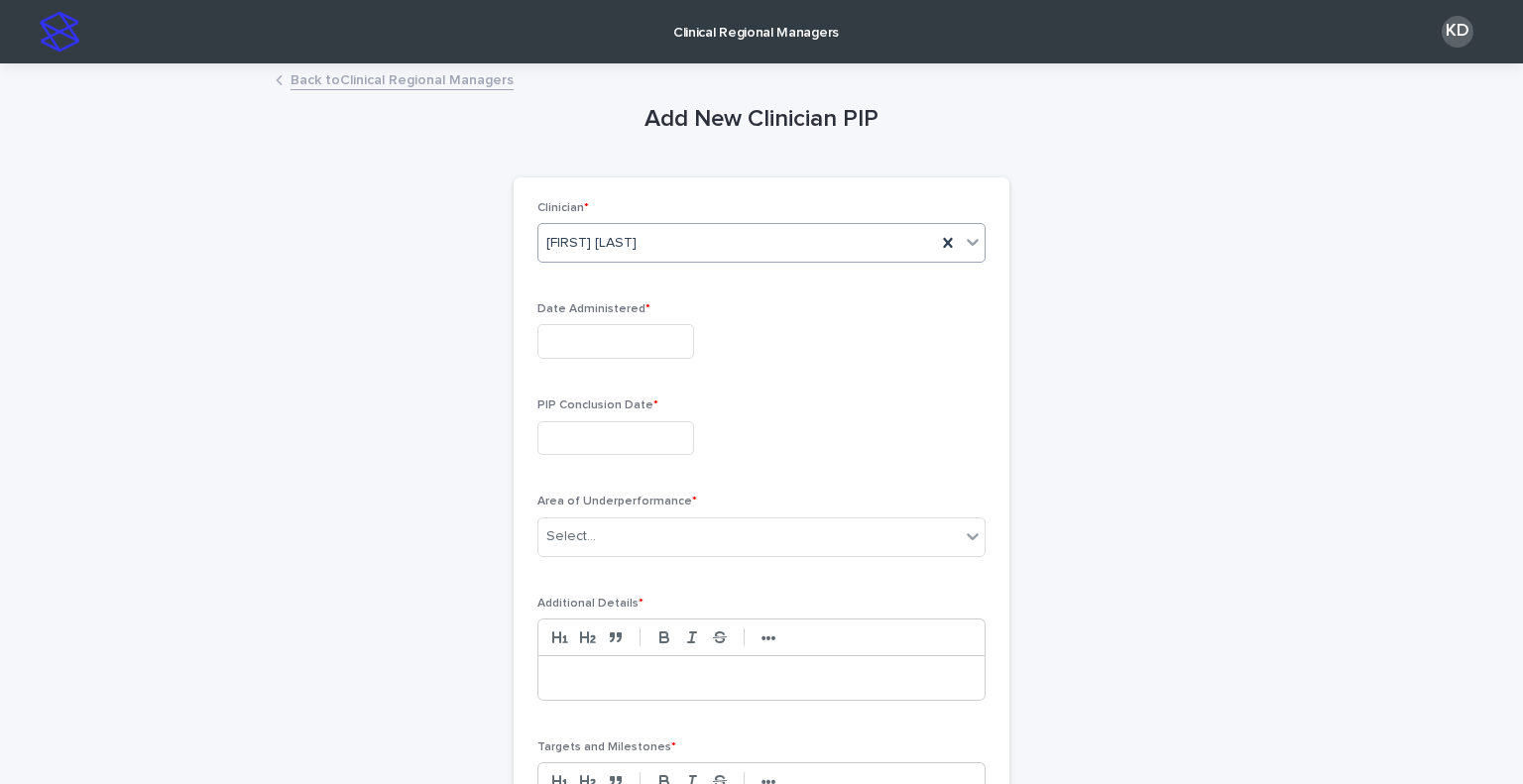 click at bounding box center (616, 341) 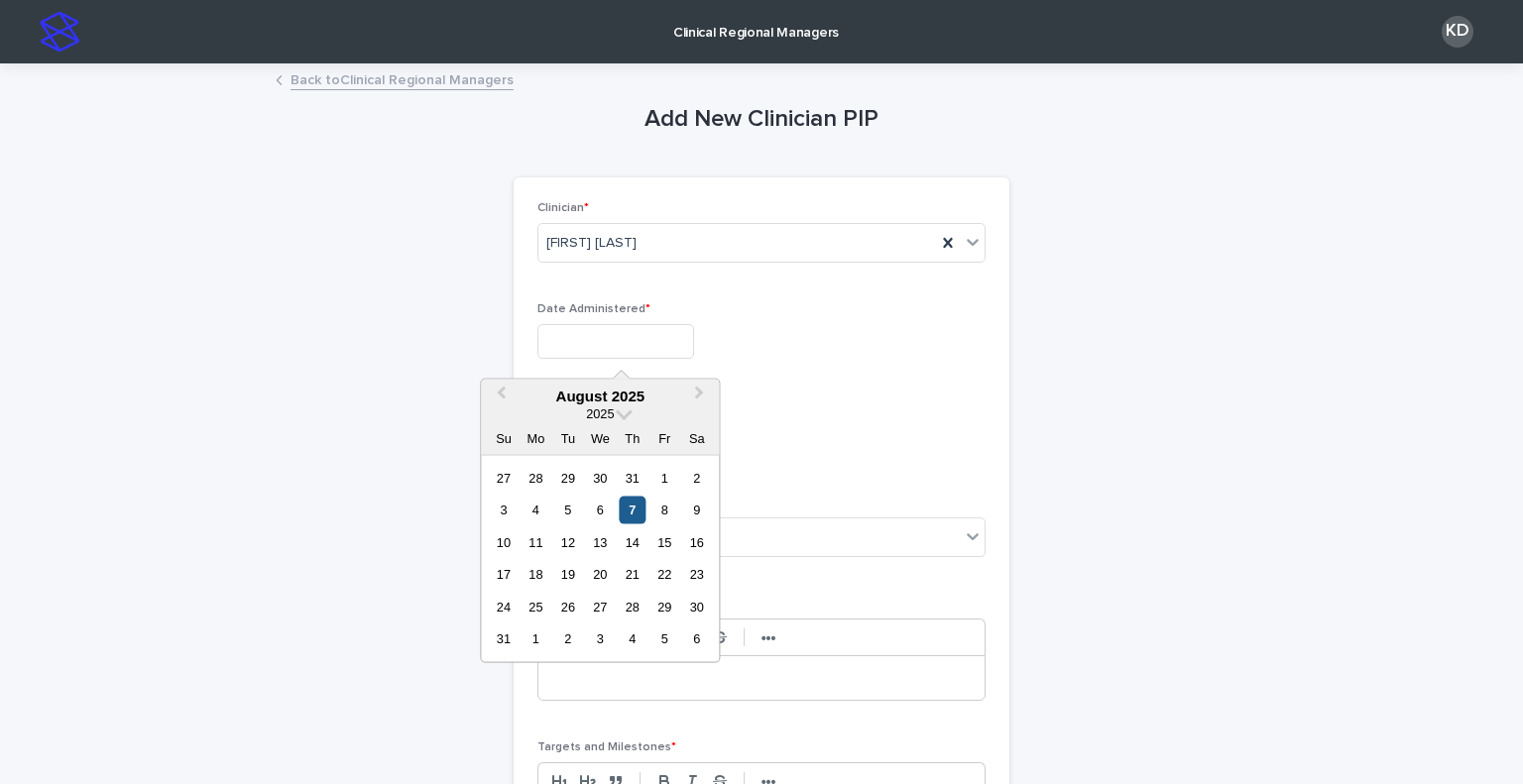 click on "7" at bounding box center [632, 509] 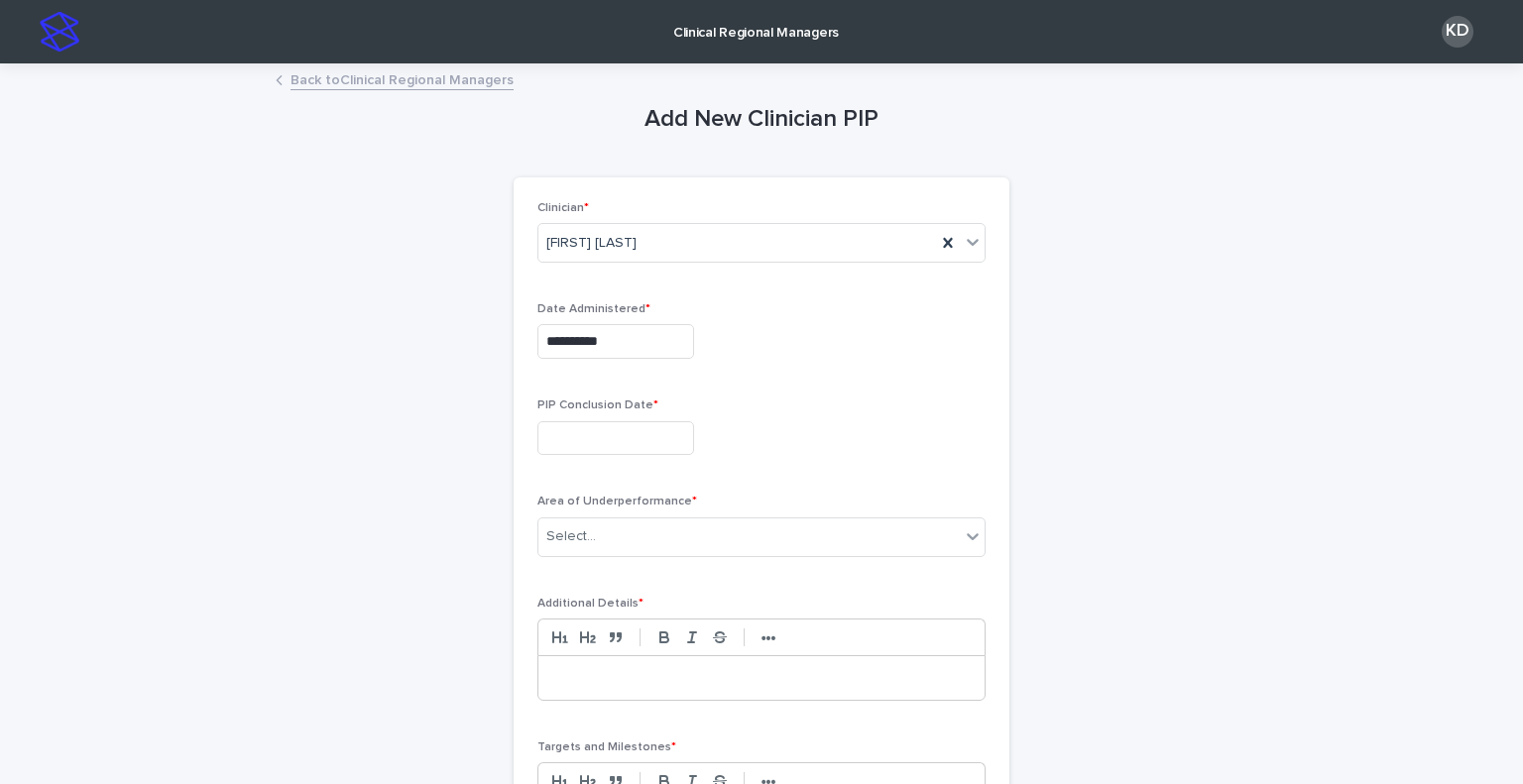 click at bounding box center [616, 438] 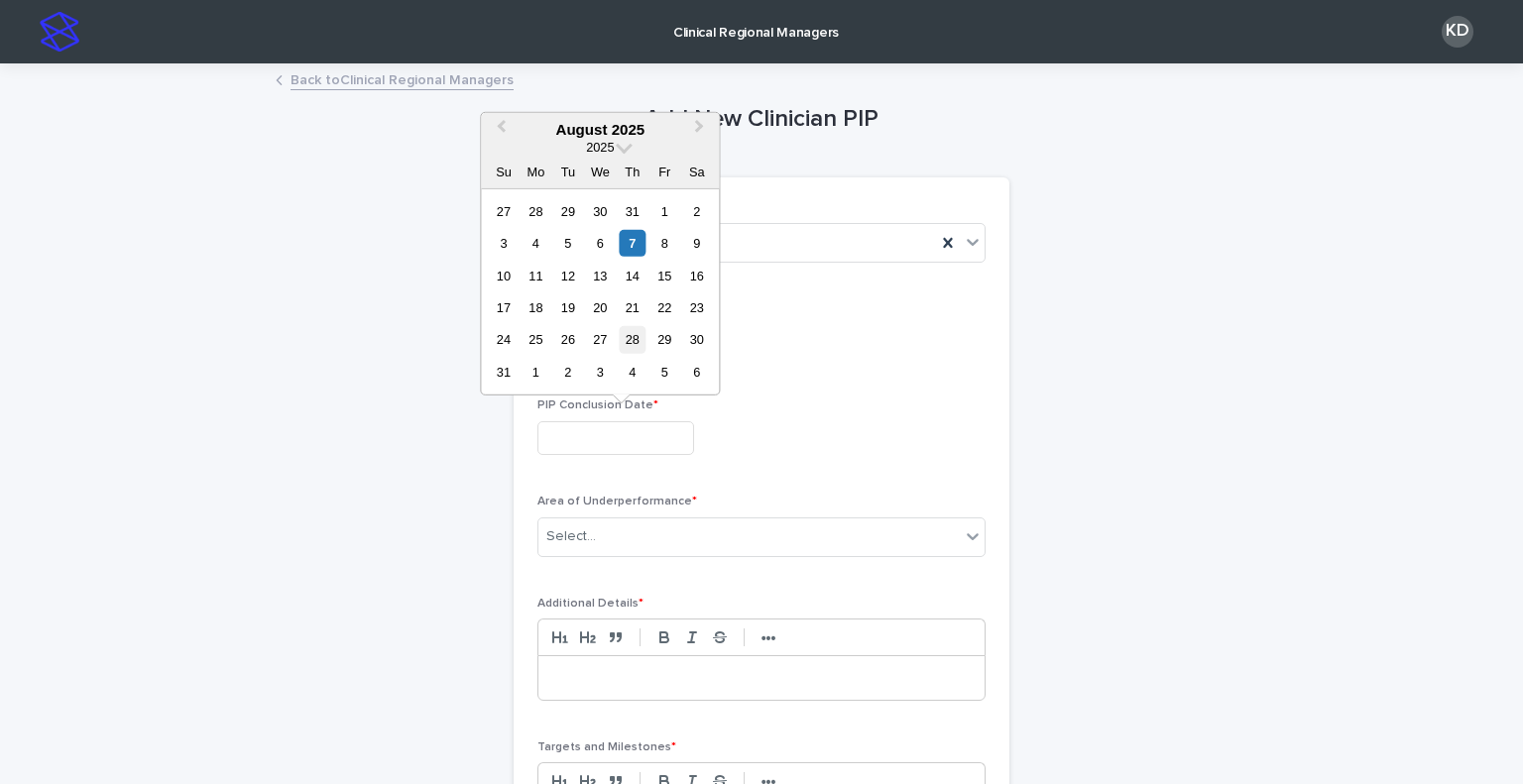 click on "28" at bounding box center (632, 339) 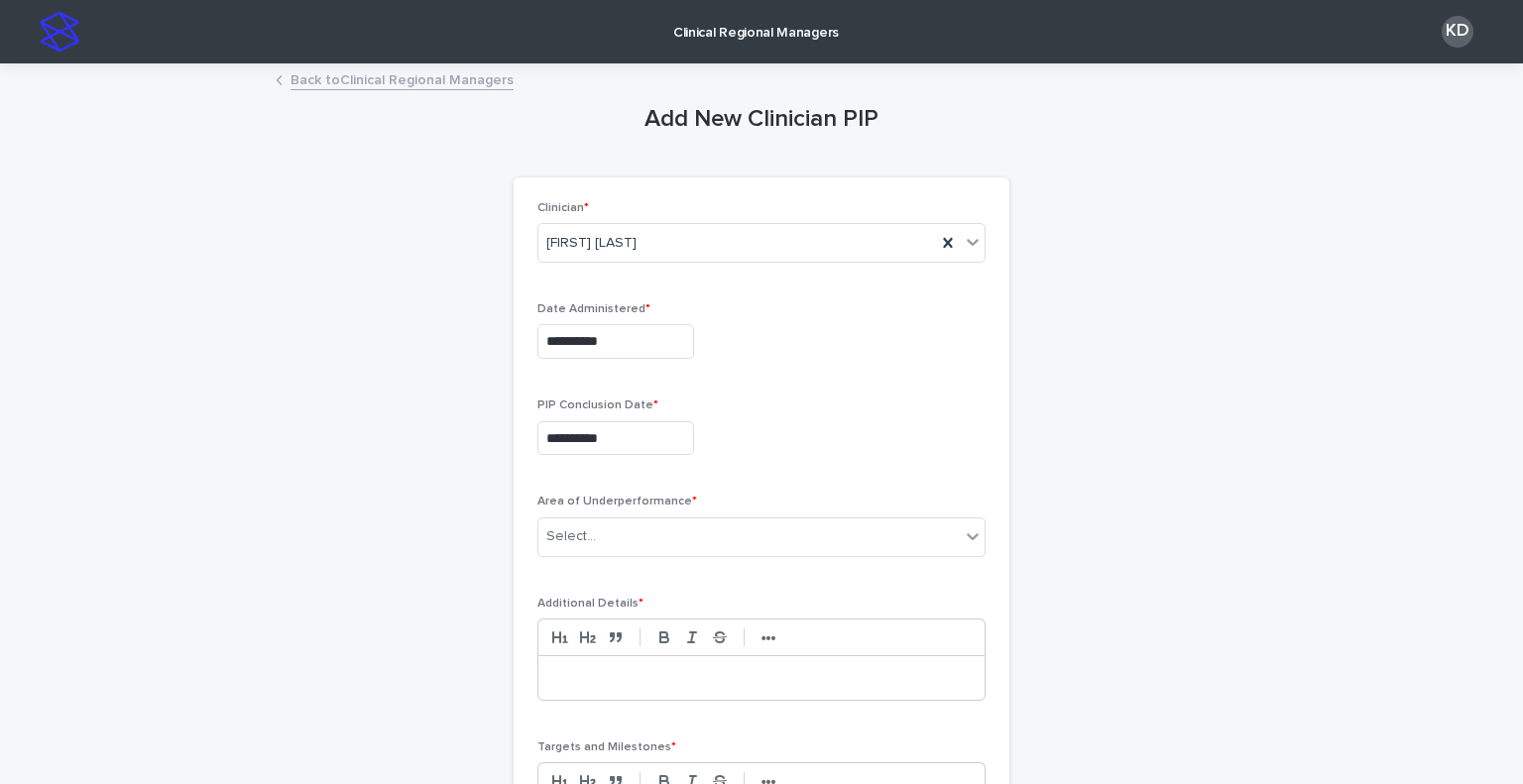 drag, startPoint x: 887, startPoint y: 475, endPoint x: 837, endPoint y: 503, distance: 57.3062 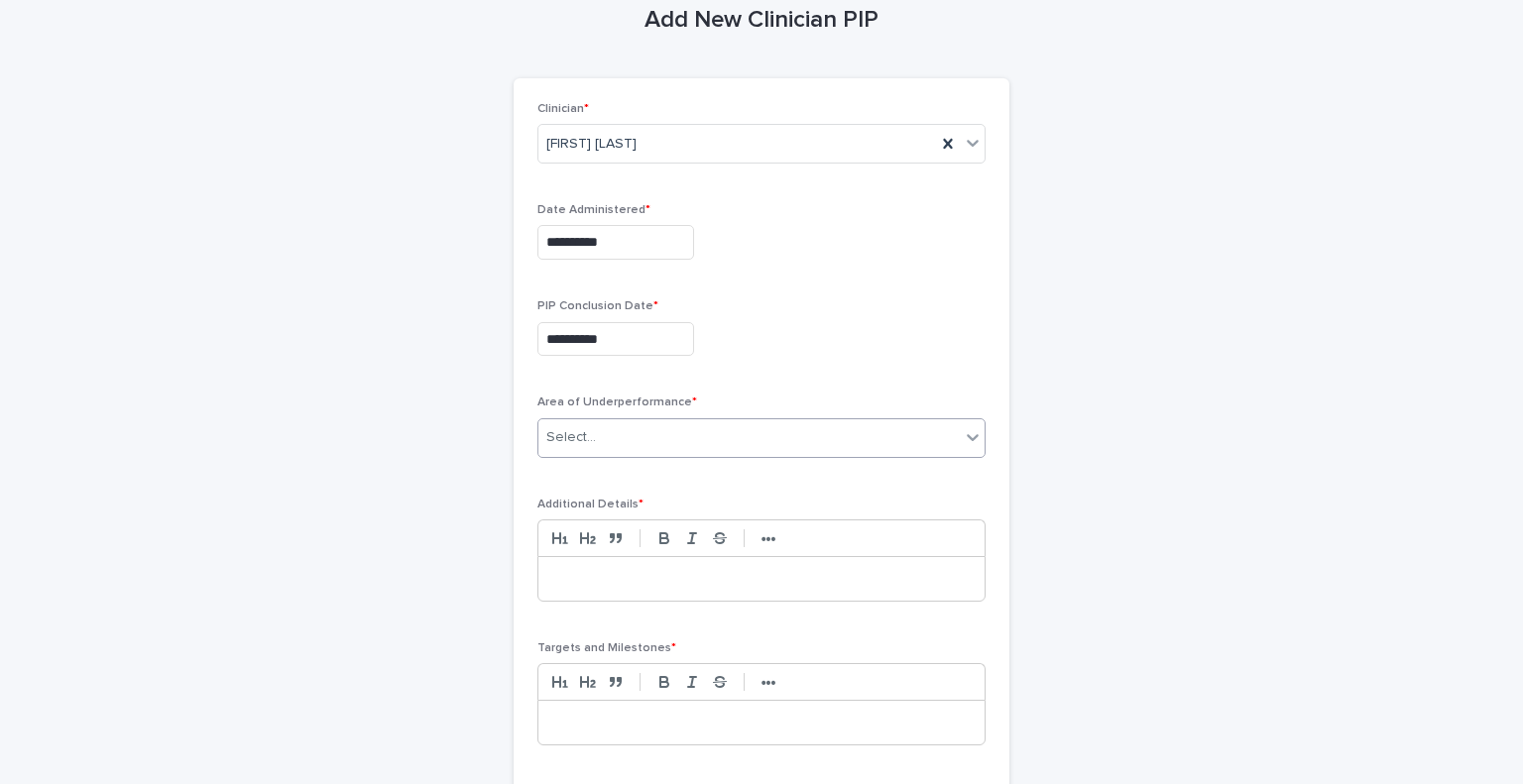 click on "Select..." at bounding box center (749, 437) 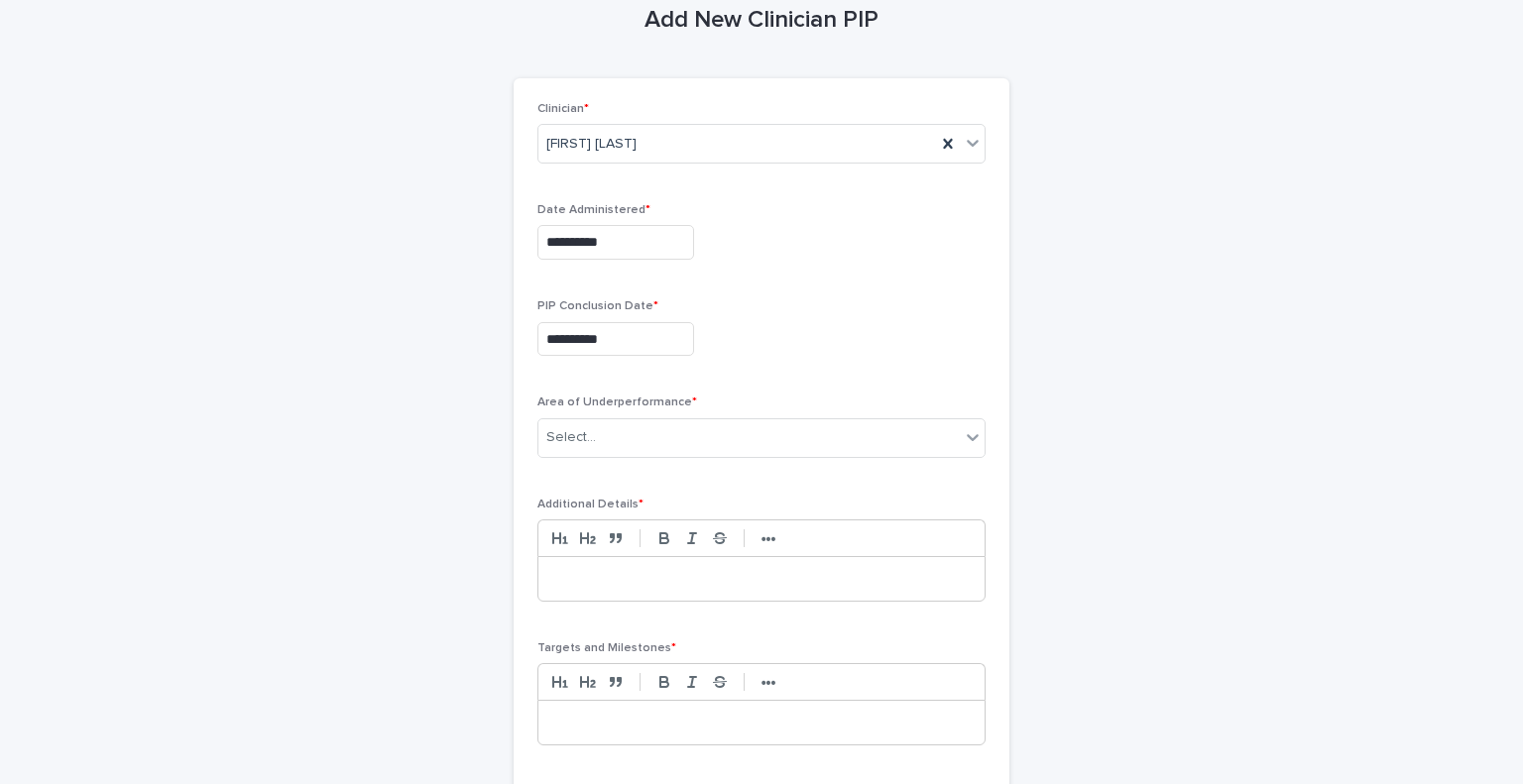 drag, startPoint x: 751, startPoint y: 597, endPoint x: 747, endPoint y: 577, distance: 20.396078 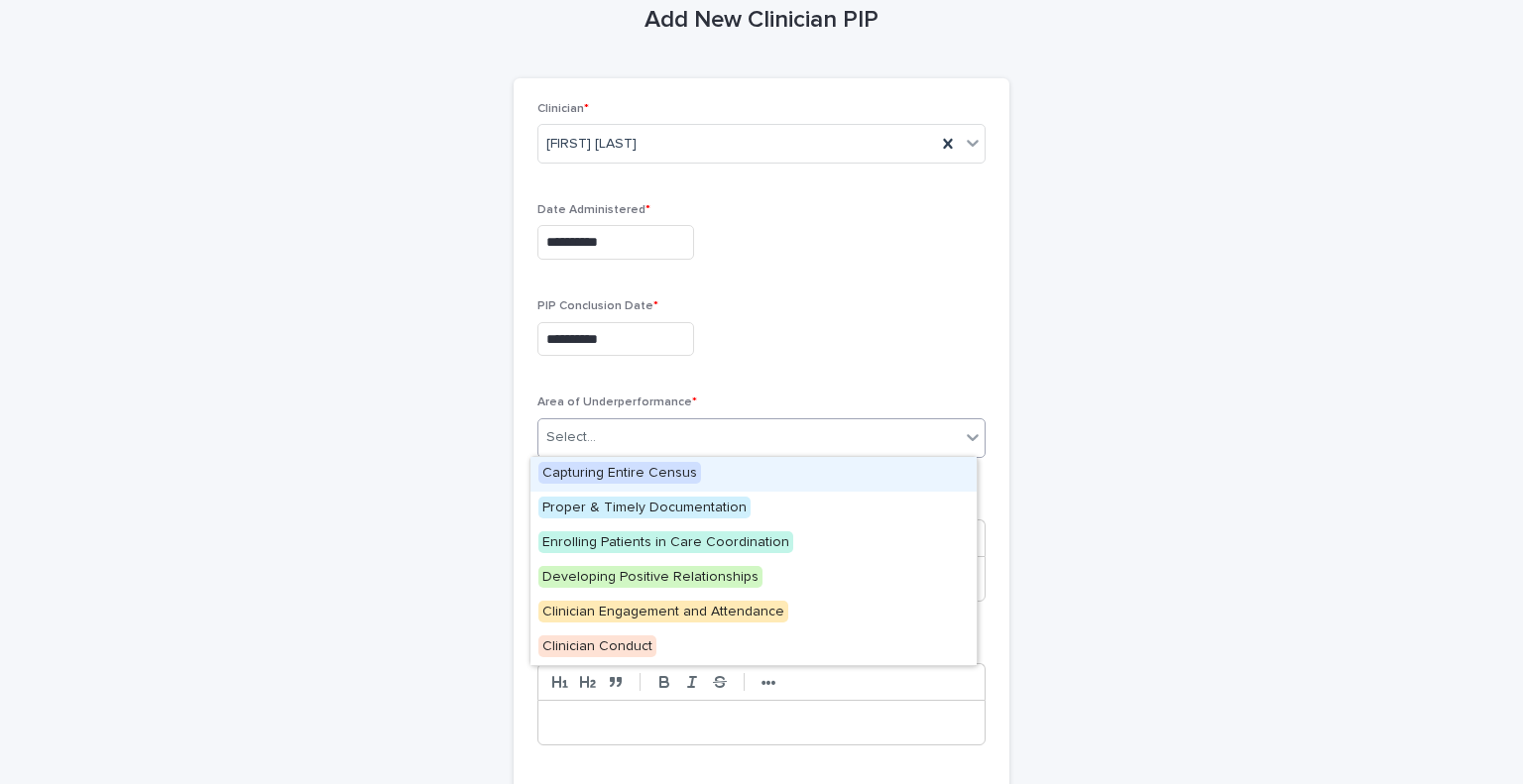 click on "Select..." at bounding box center [749, 437] 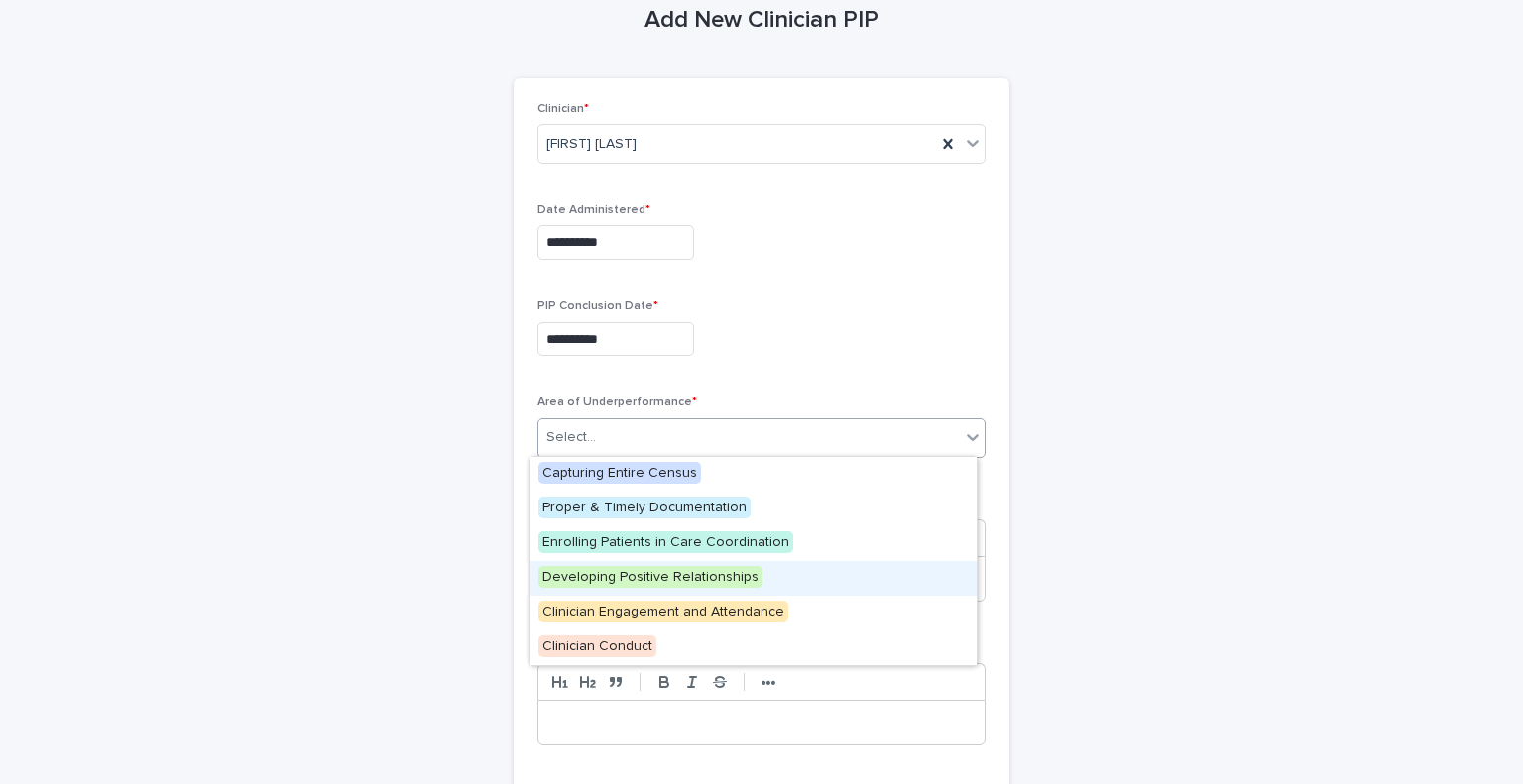 drag, startPoint x: 663, startPoint y: 596, endPoint x: 668, endPoint y: 584, distance: 13 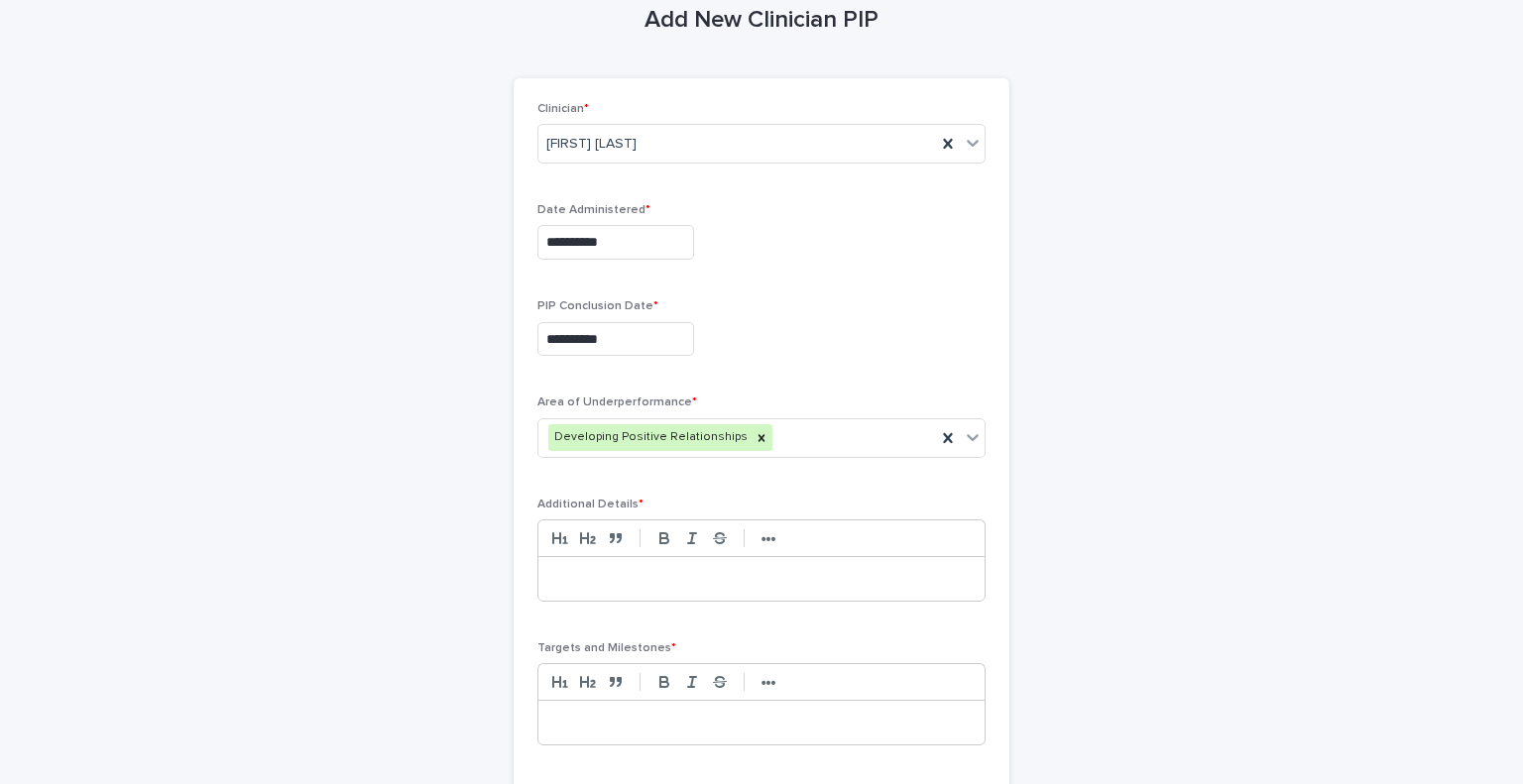 click at bounding box center (762, 579) 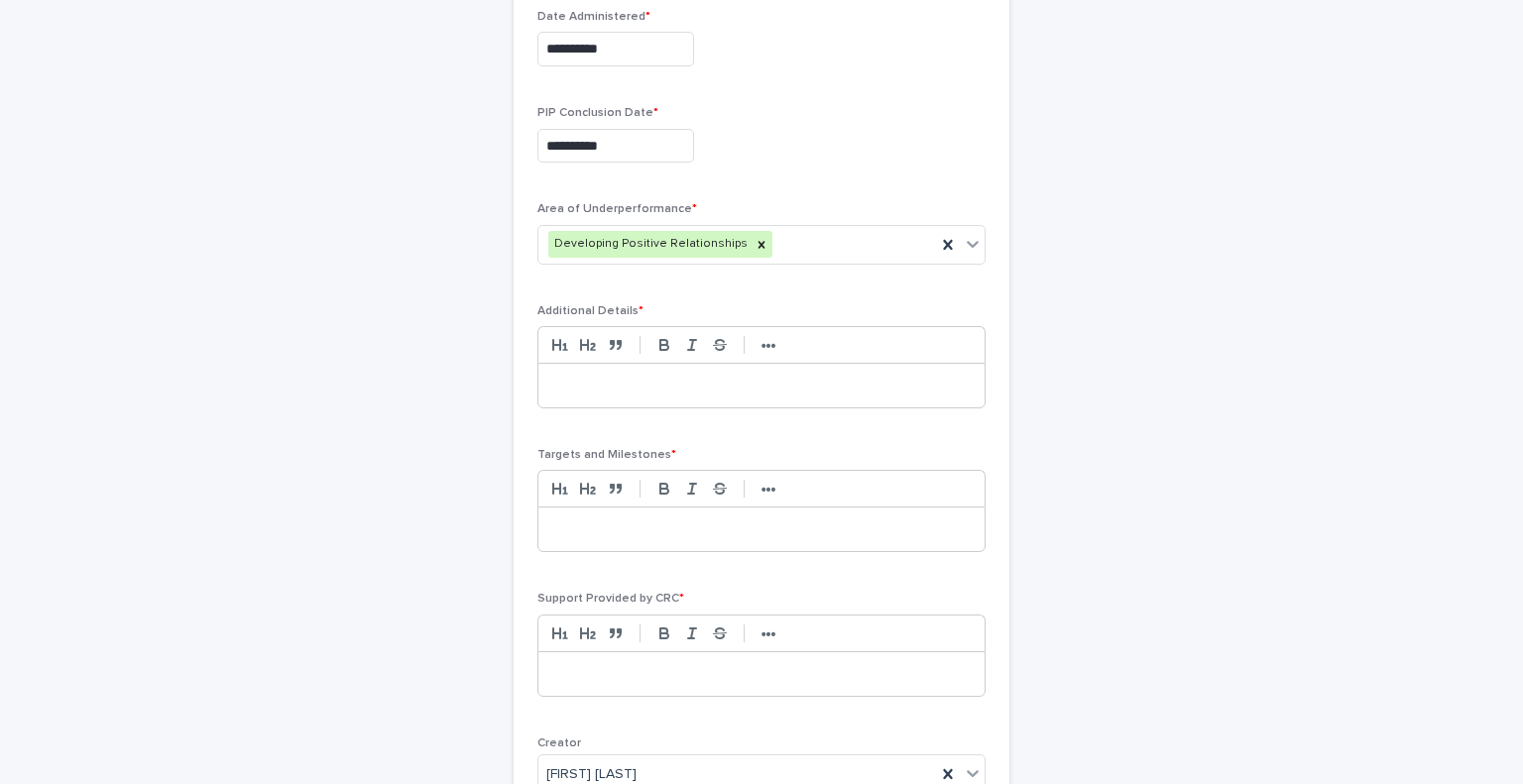 scroll, scrollTop: 297, scrollLeft: 0, axis: vertical 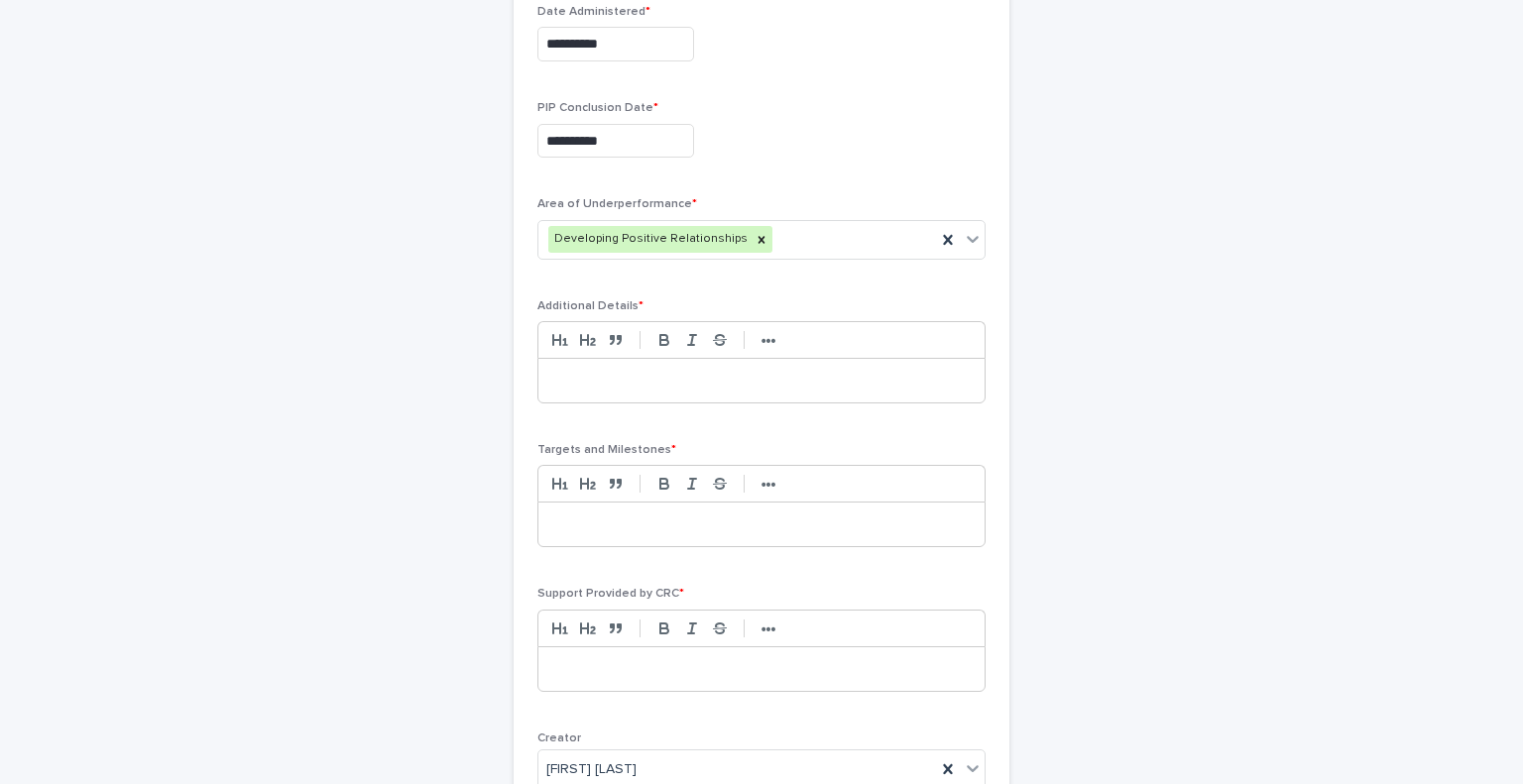 click at bounding box center [762, 381] 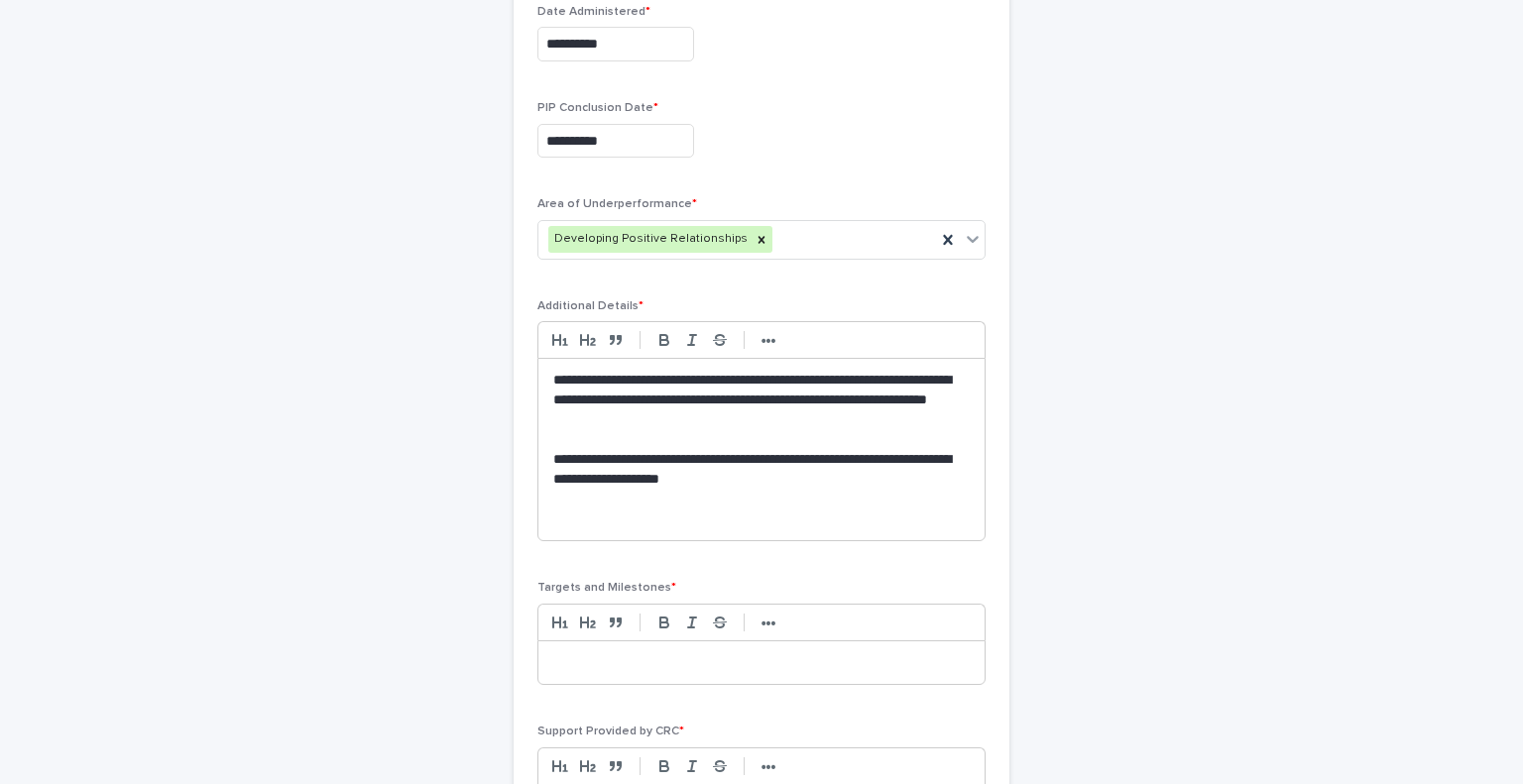 click at bounding box center (762, 518) 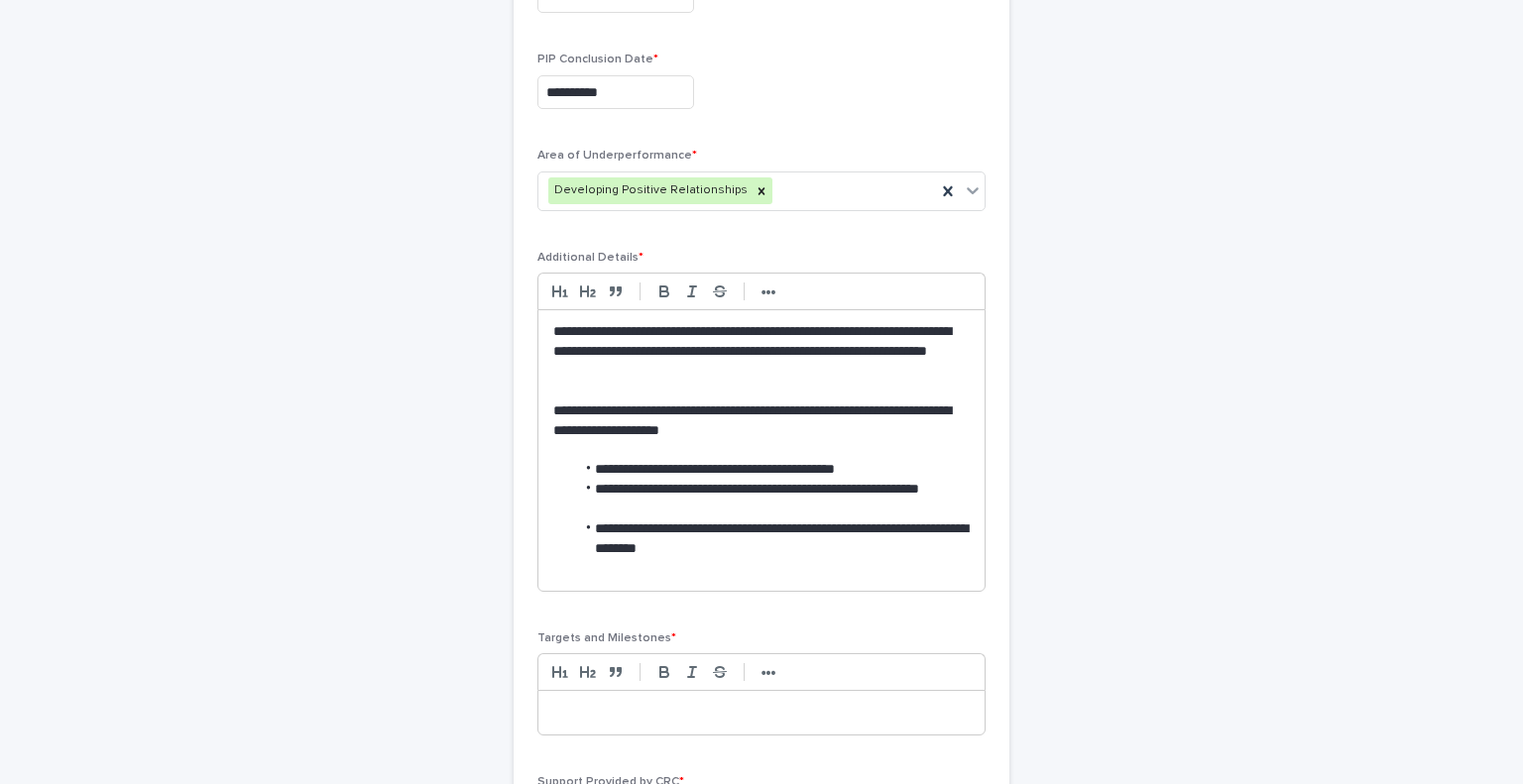 drag, startPoint x: 789, startPoint y: 570, endPoint x: 773, endPoint y: 572, distance: 16.124515 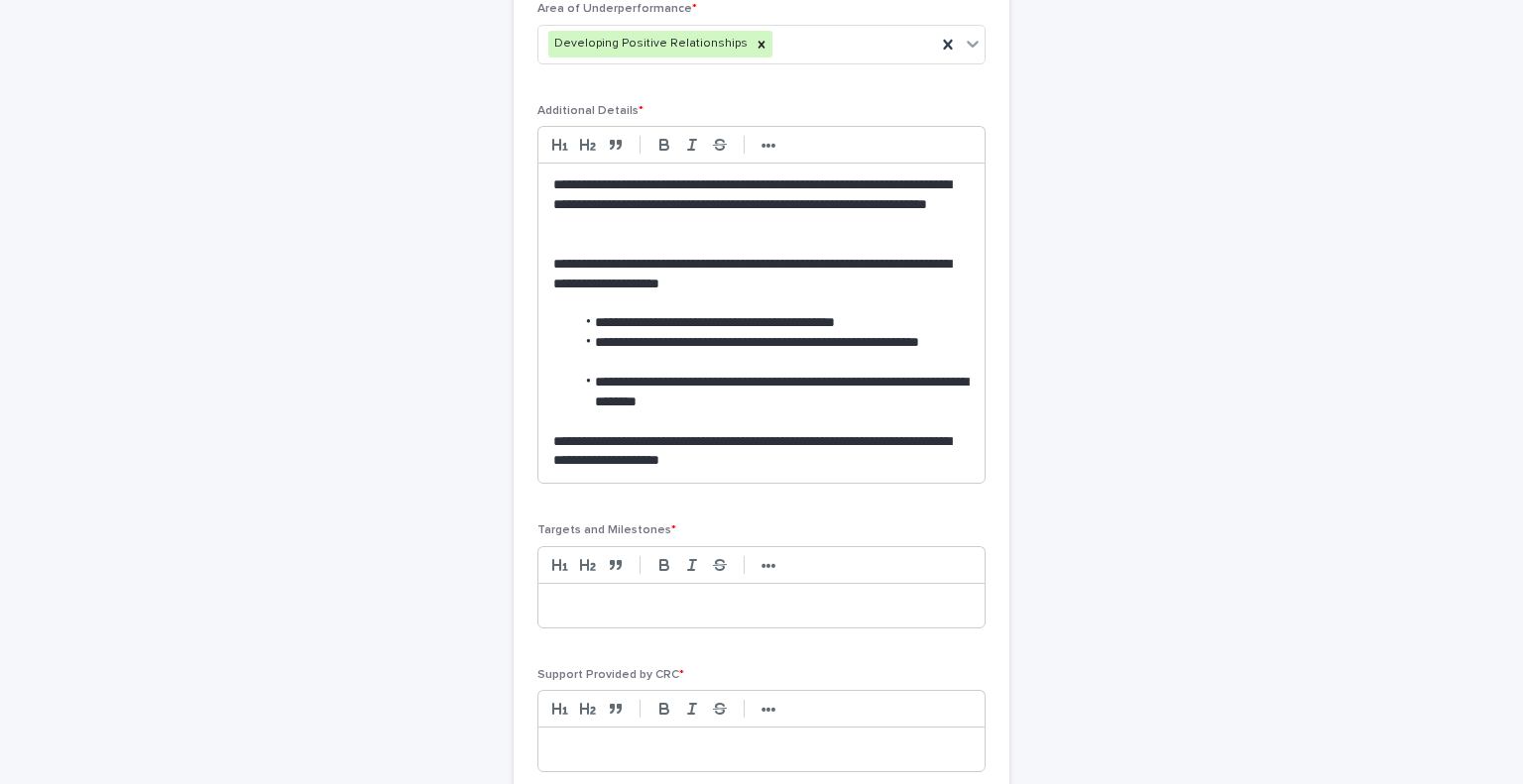 scroll, scrollTop: 544, scrollLeft: 0, axis: vertical 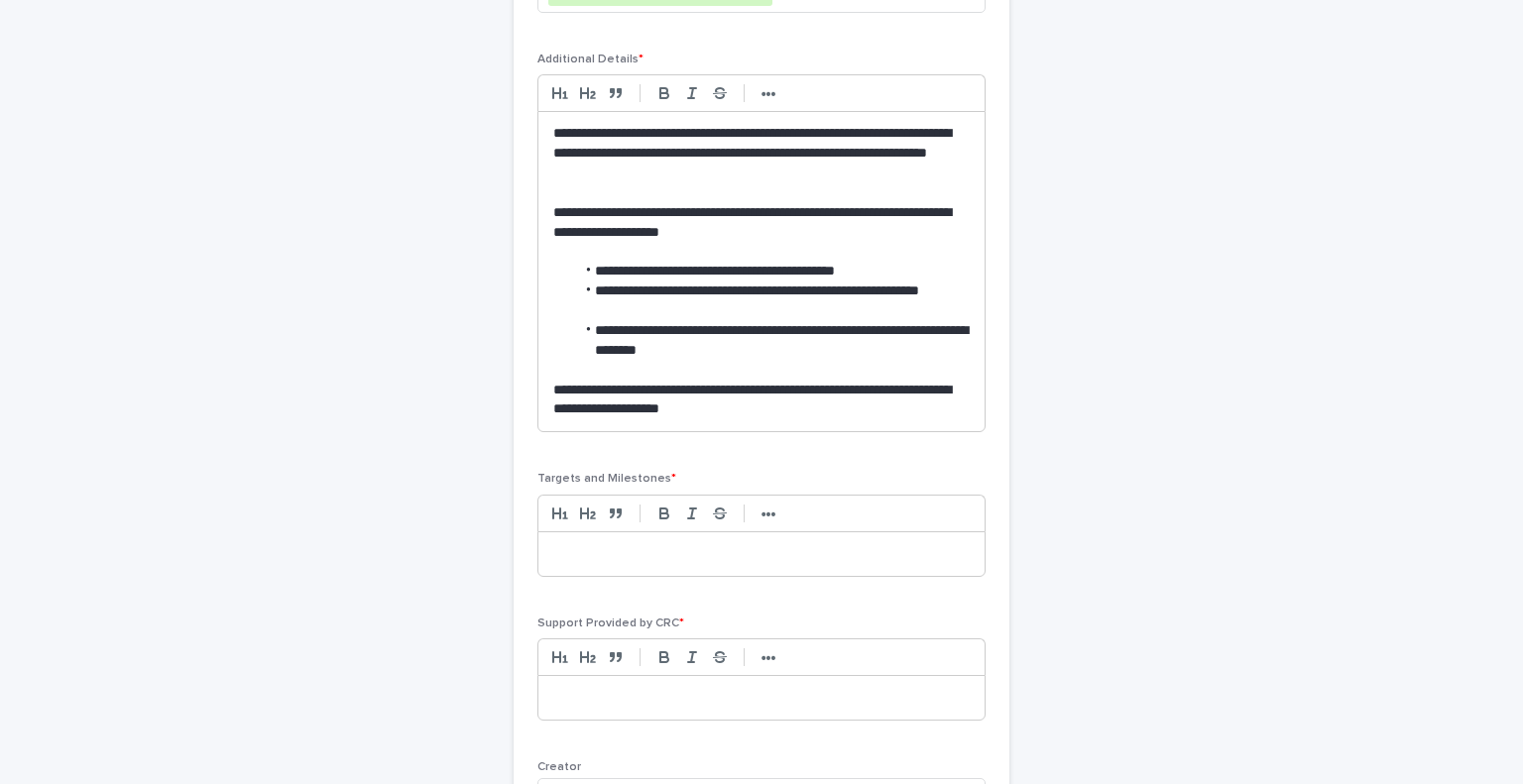 click at bounding box center (762, 554) 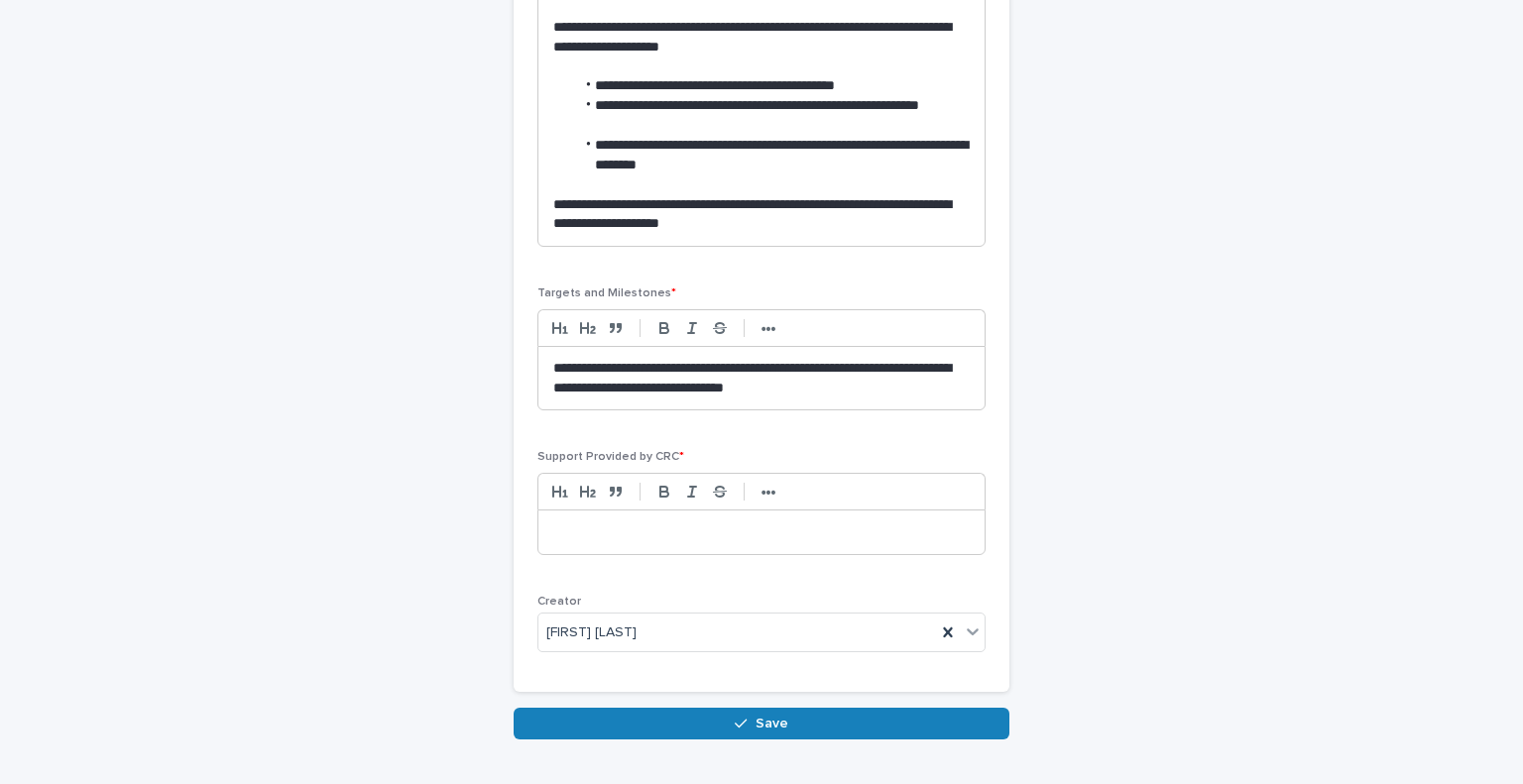 scroll, scrollTop: 742, scrollLeft: 0, axis: vertical 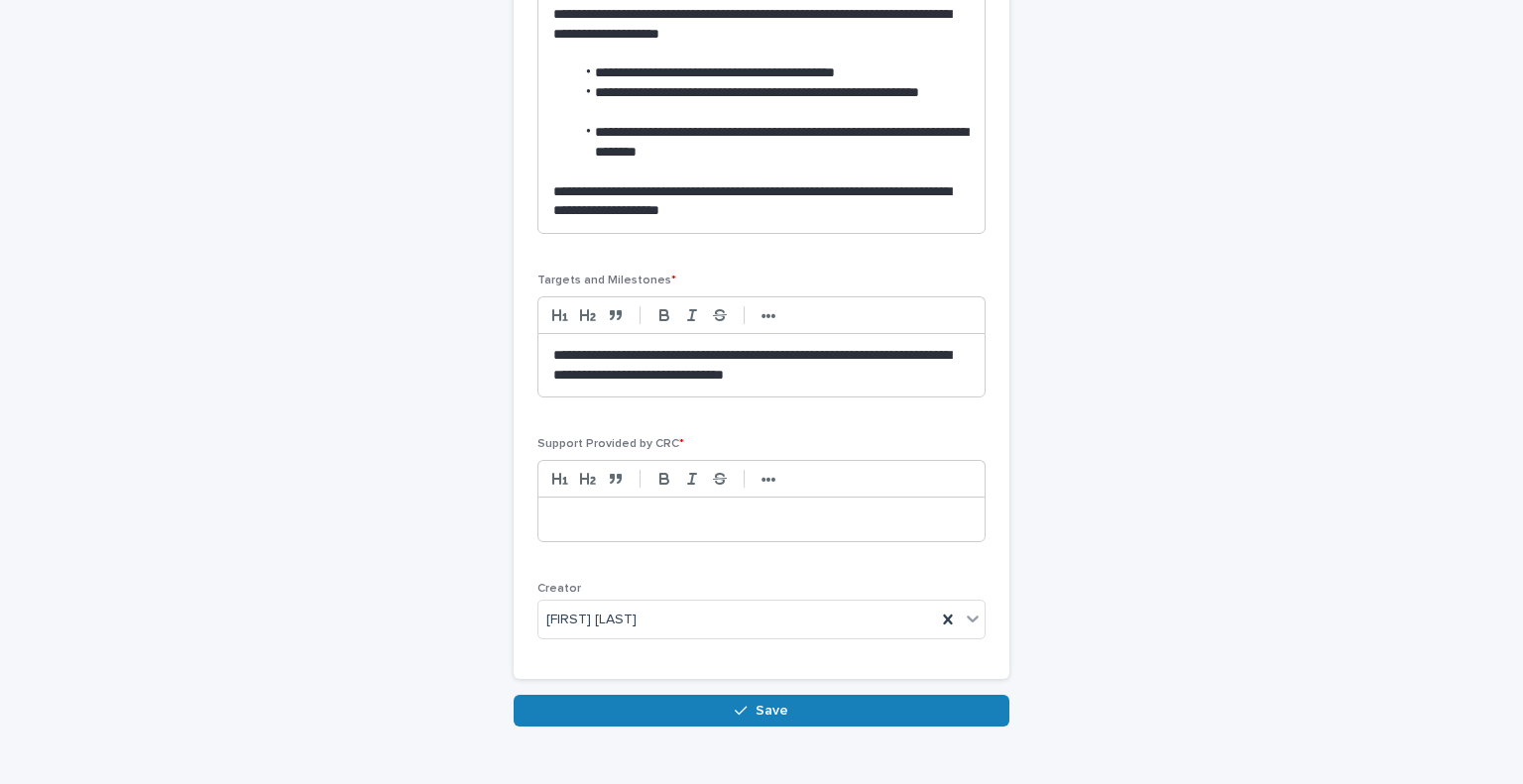 click at bounding box center (762, 519) 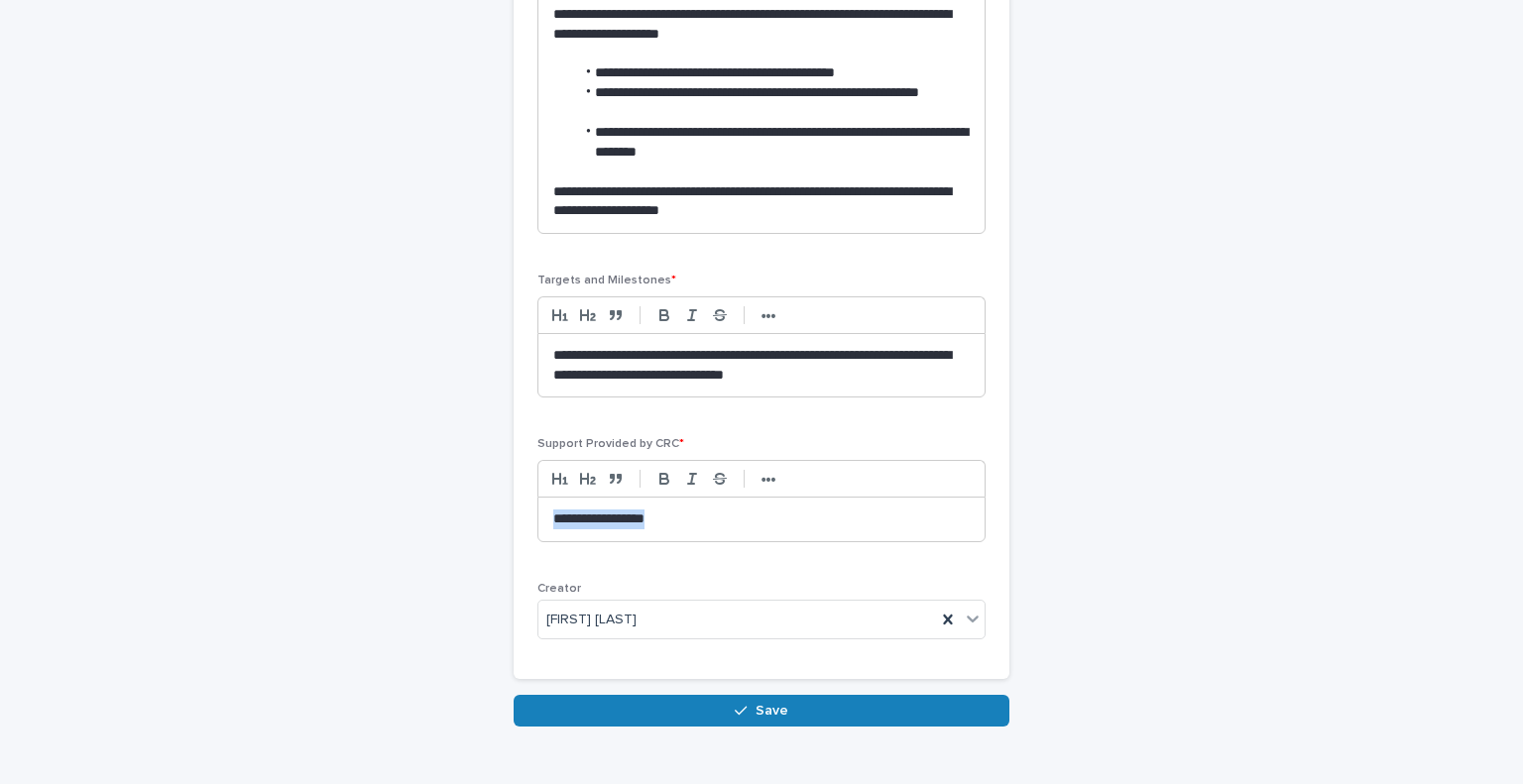 drag, startPoint x: 688, startPoint y: 510, endPoint x: 487, endPoint y: 550, distance: 204.94146 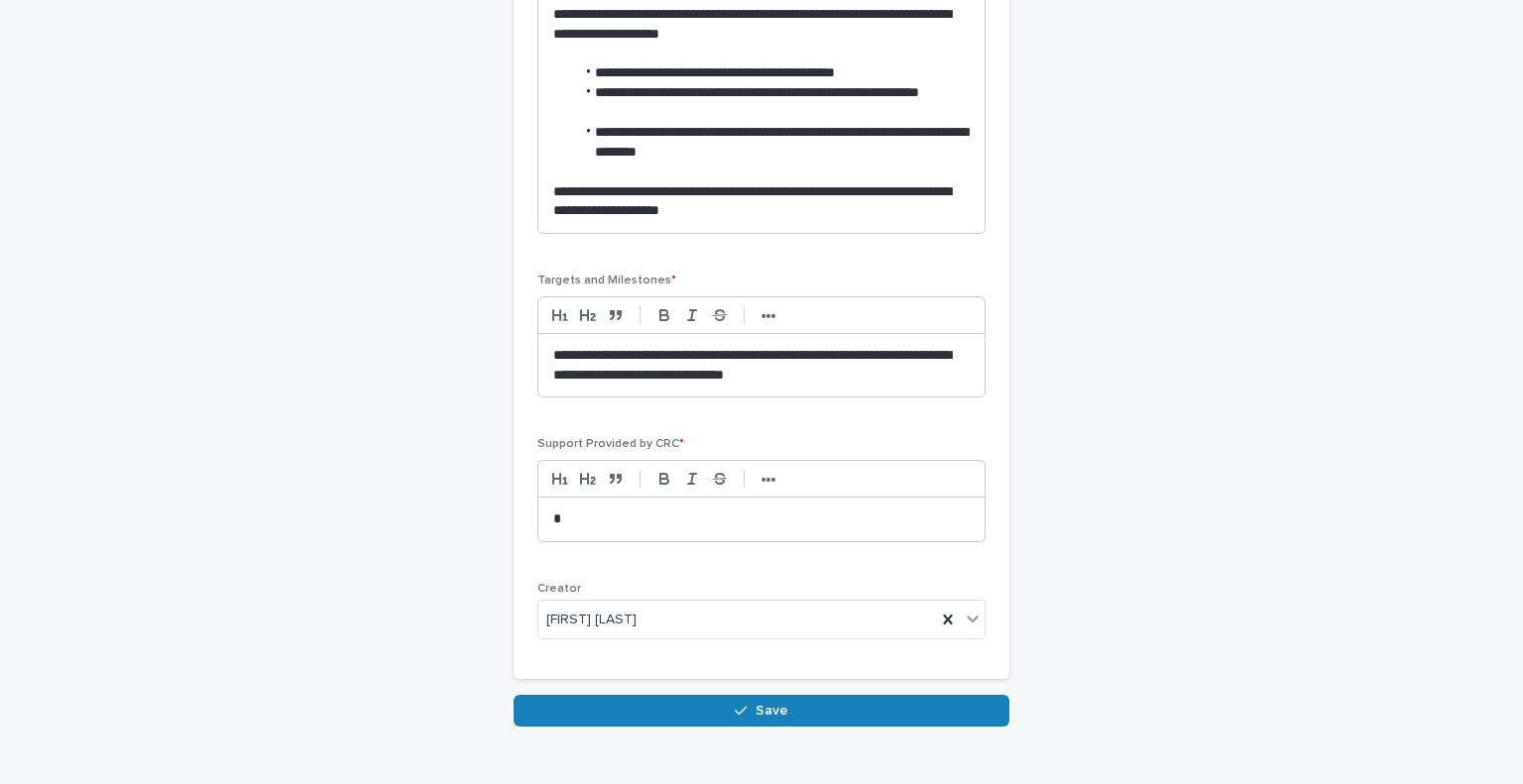 click on "*" at bounding box center (762, 519) 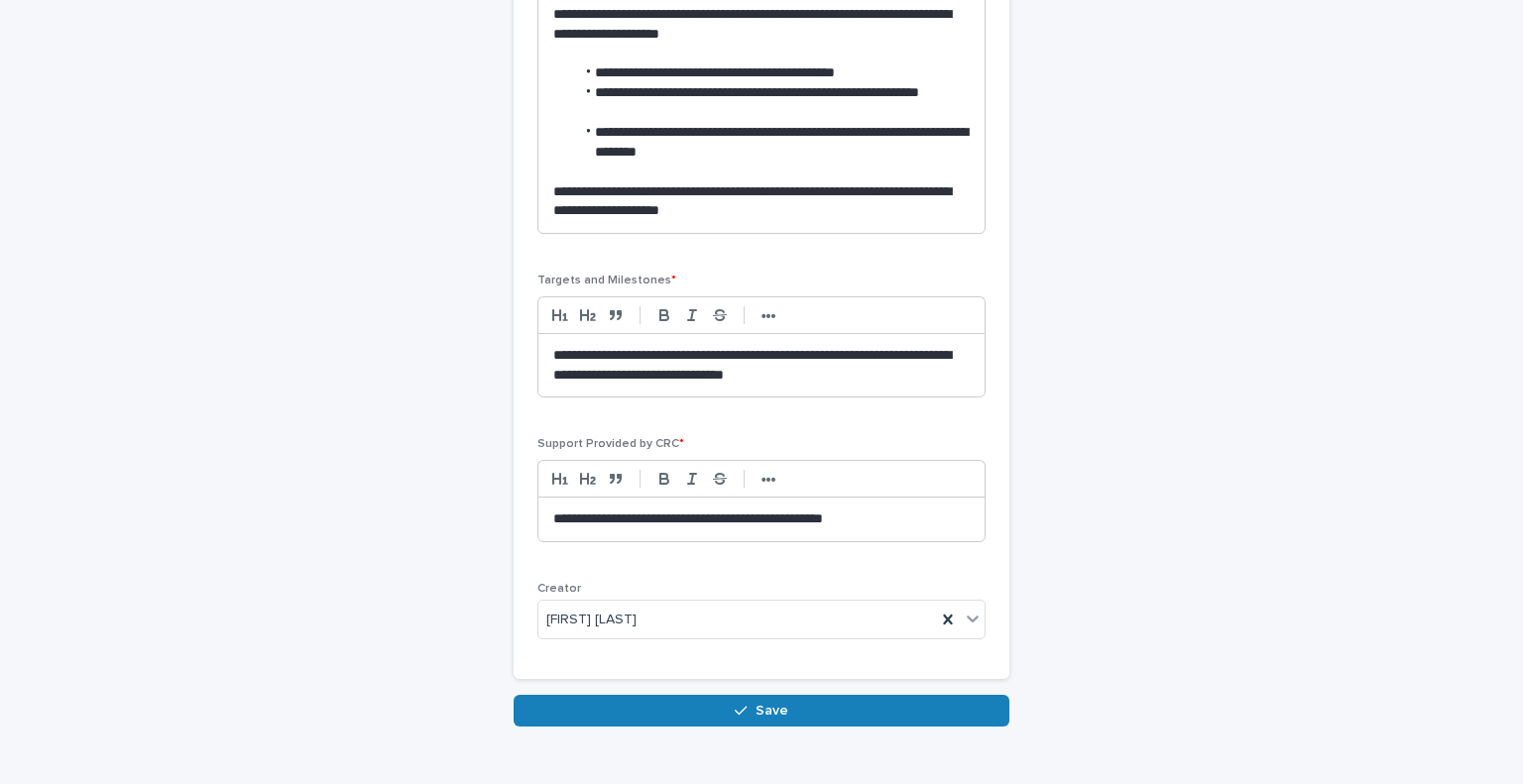 click on "**********" at bounding box center [762, 366] 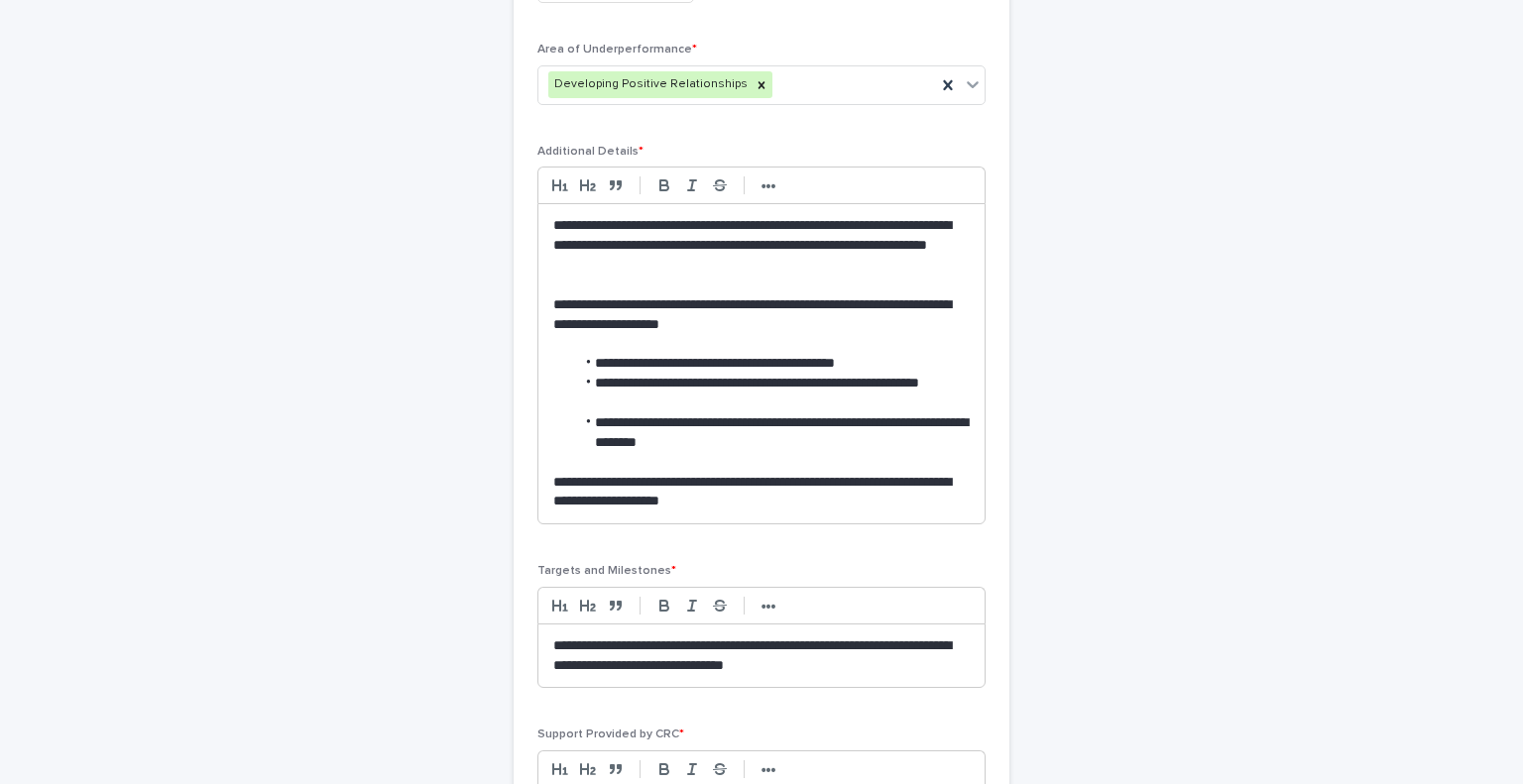 scroll, scrollTop: 445, scrollLeft: 0, axis: vertical 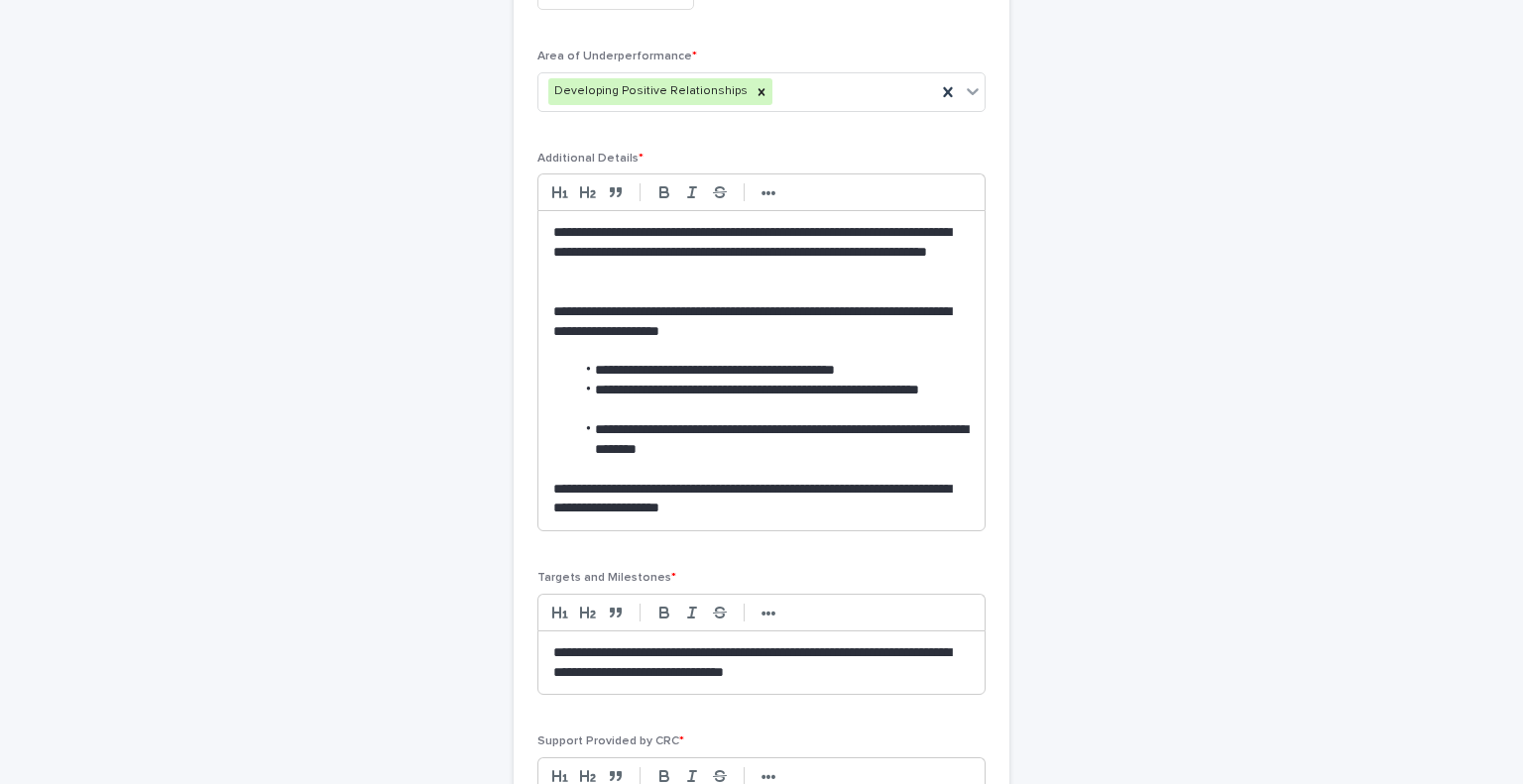 click on "**********" at bounding box center (762, 663) 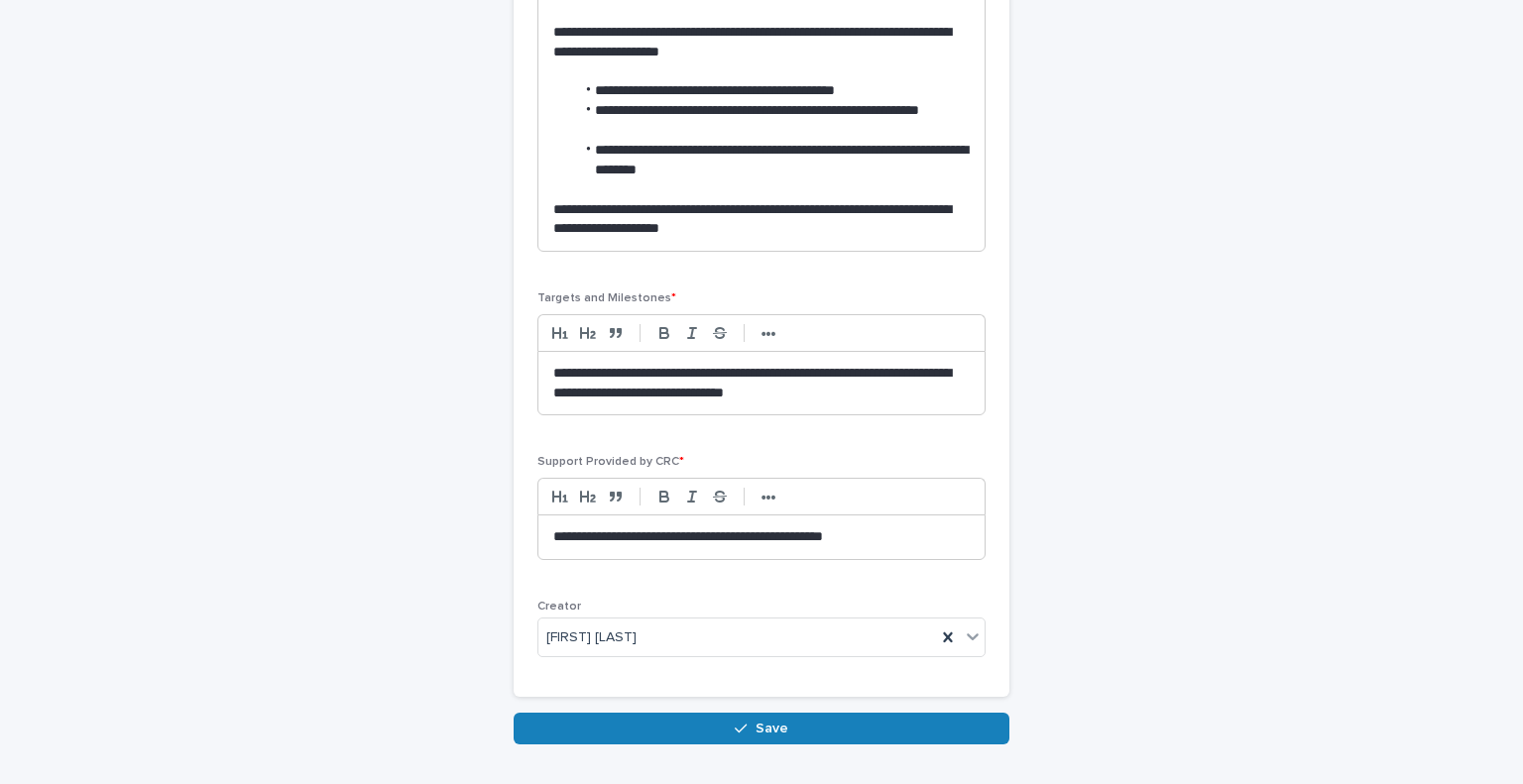 scroll, scrollTop: 742, scrollLeft: 0, axis: vertical 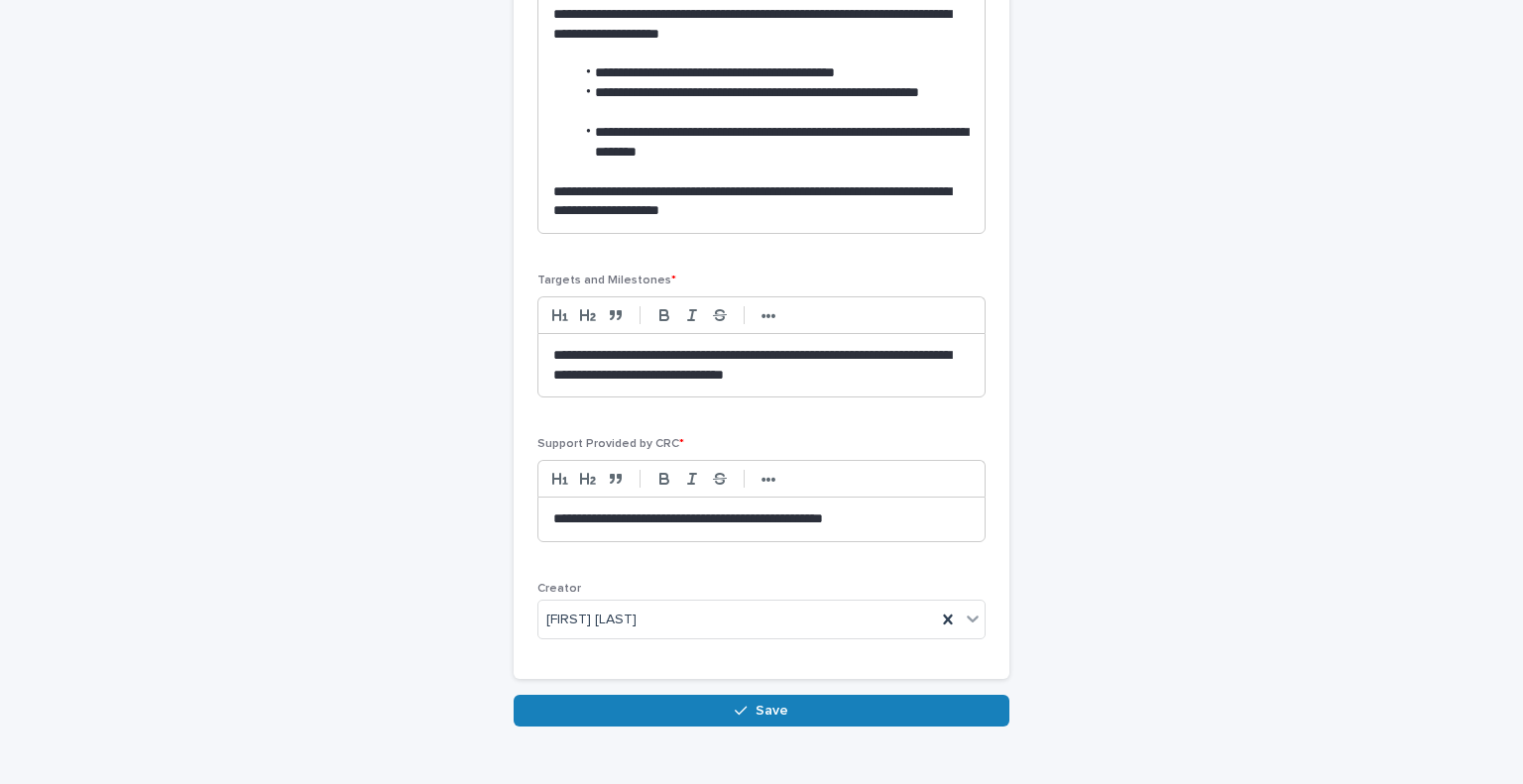 click on "**********" at bounding box center [762, 519] 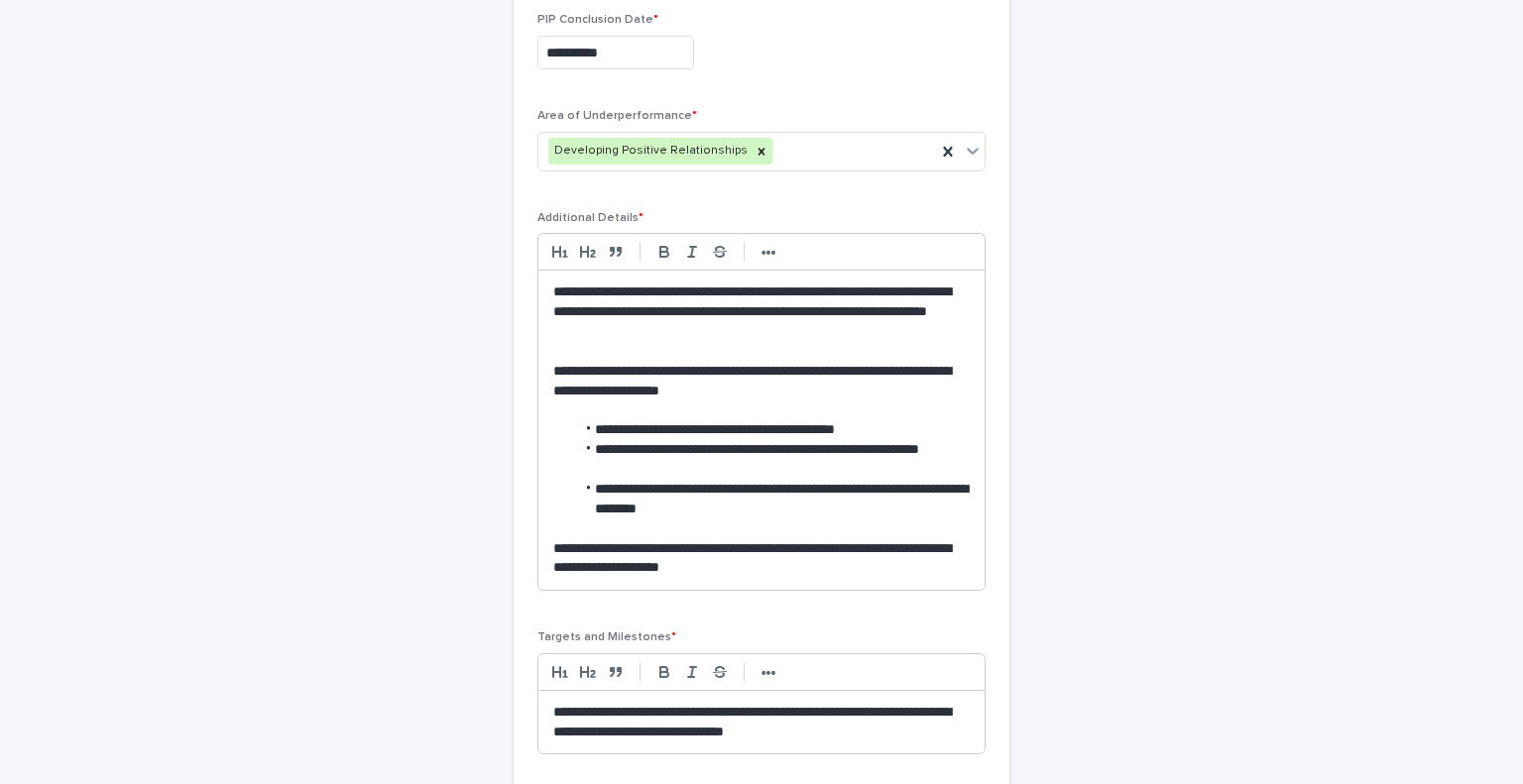 scroll, scrollTop: 841, scrollLeft: 0, axis: vertical 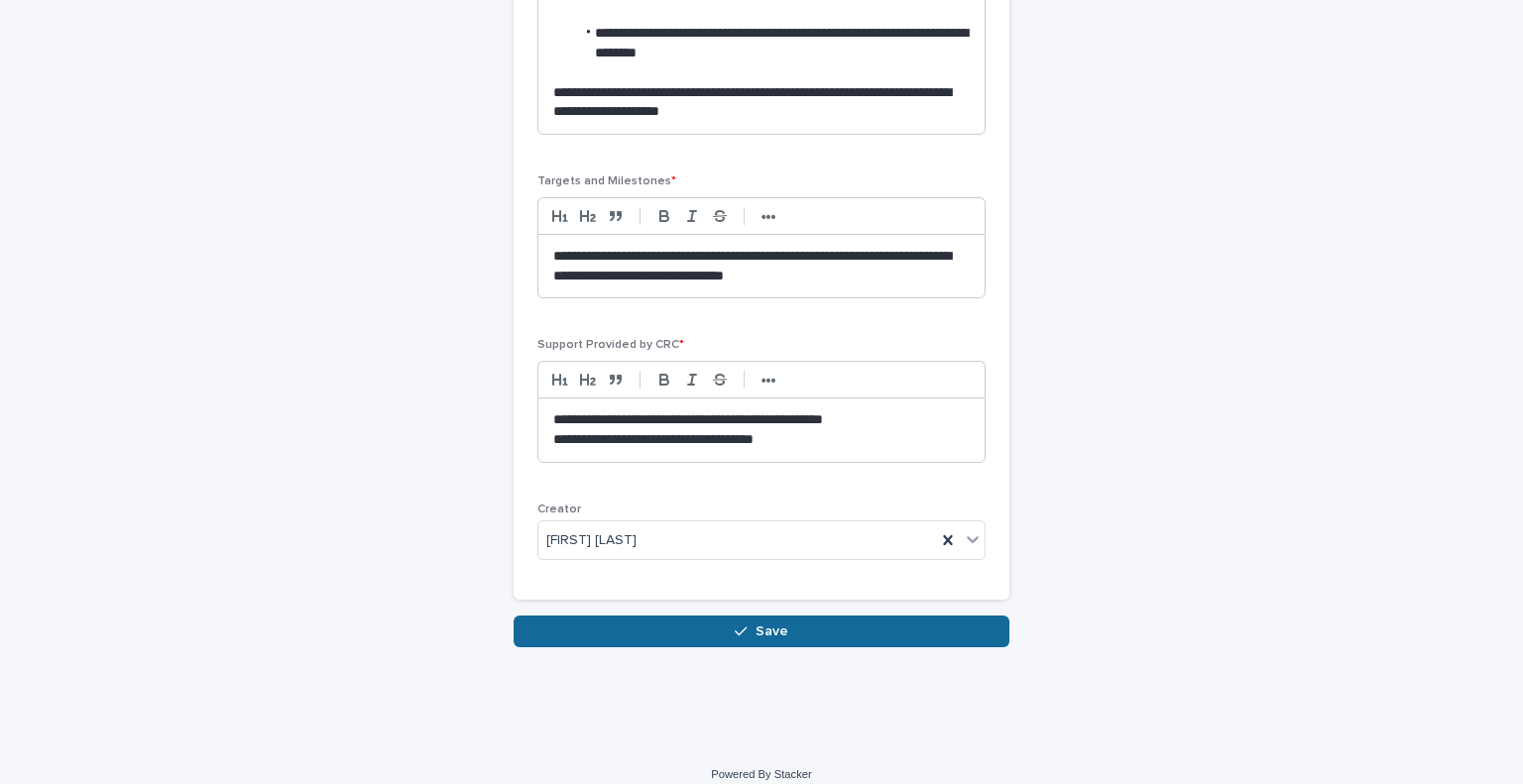click on "Save" at bounding box center [762, 631] 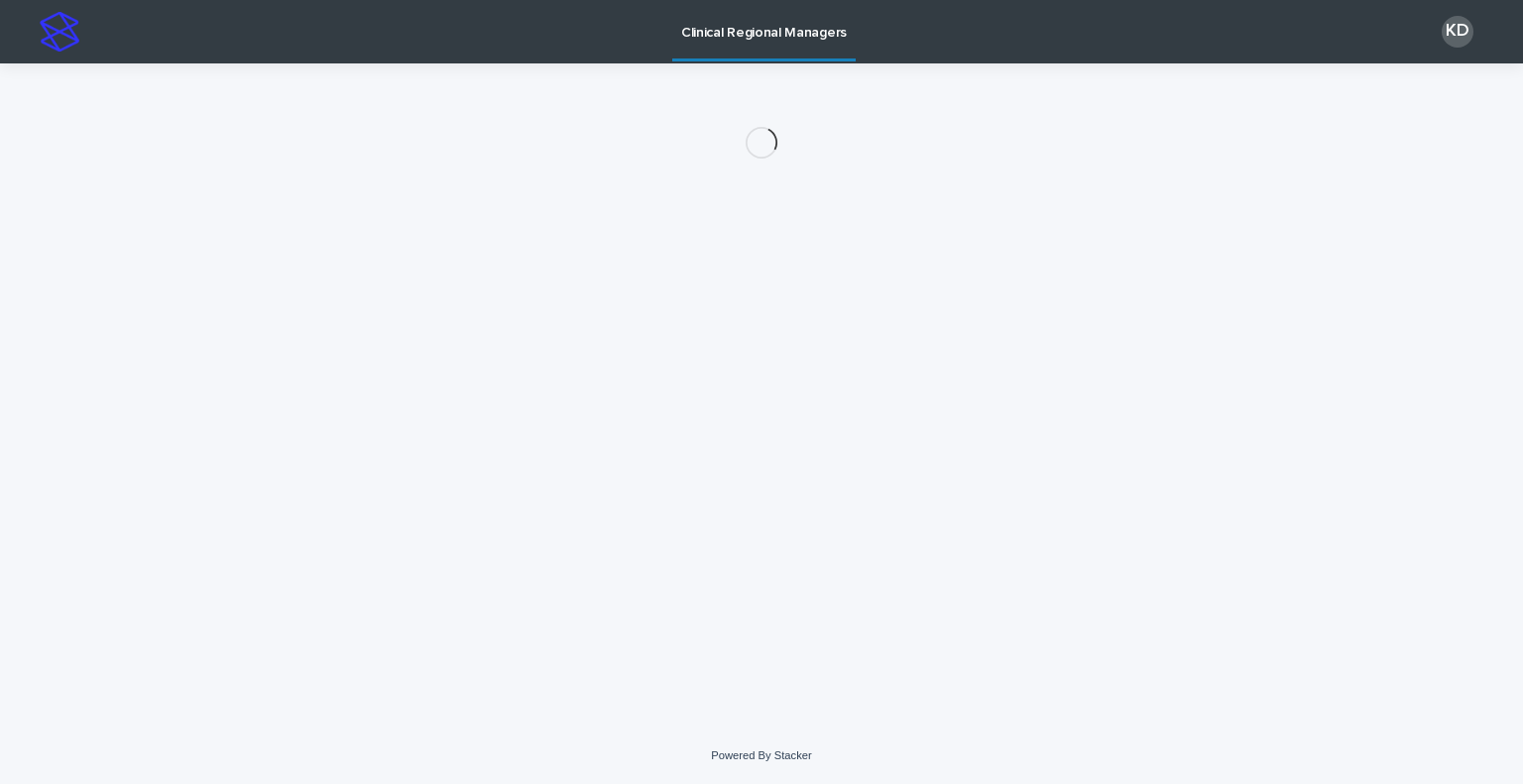 scroll, scrollTop: 0, scrollLeft: 0, axis: both 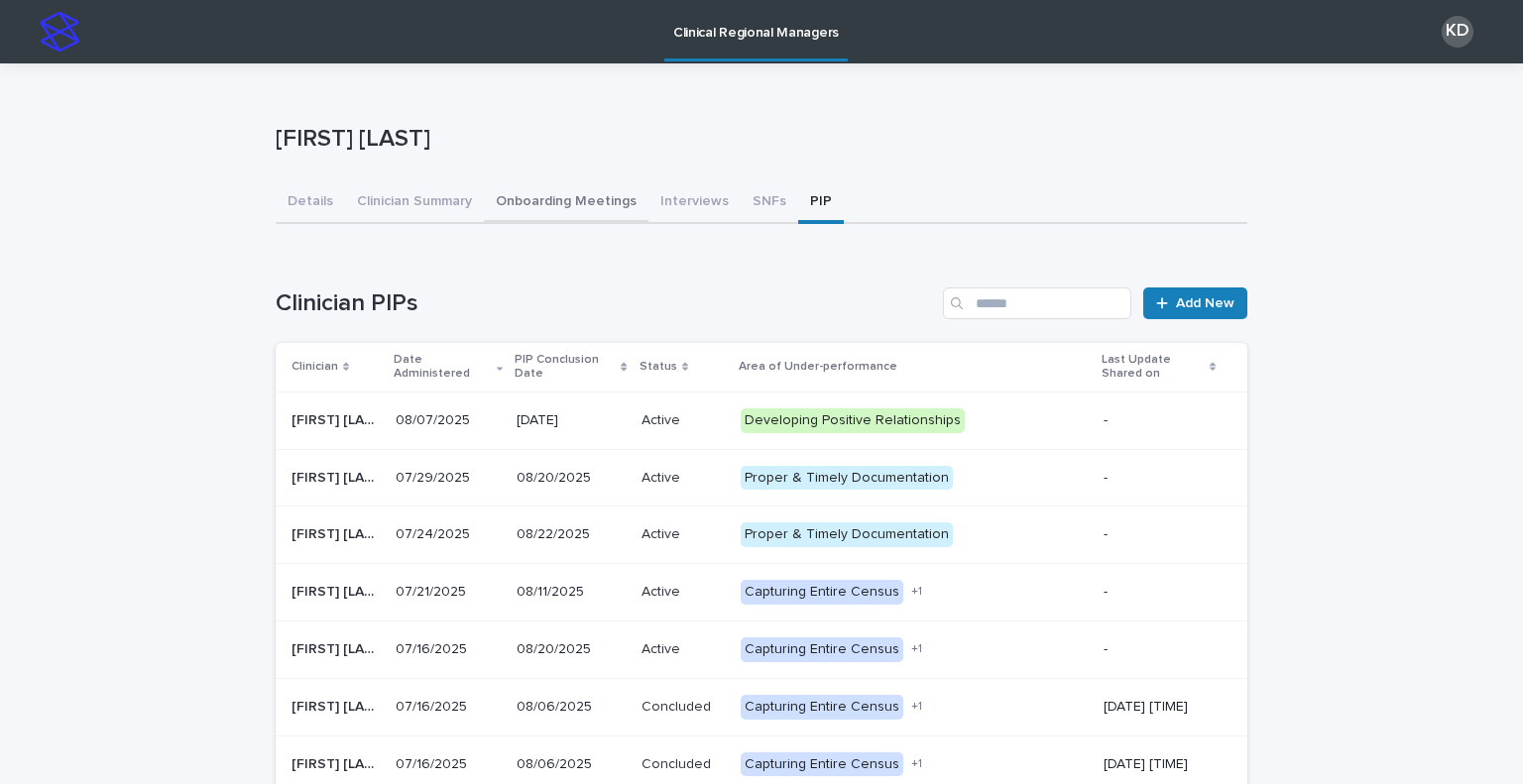 click on "Onboarding Meetings" at bounding box center [566, 203] 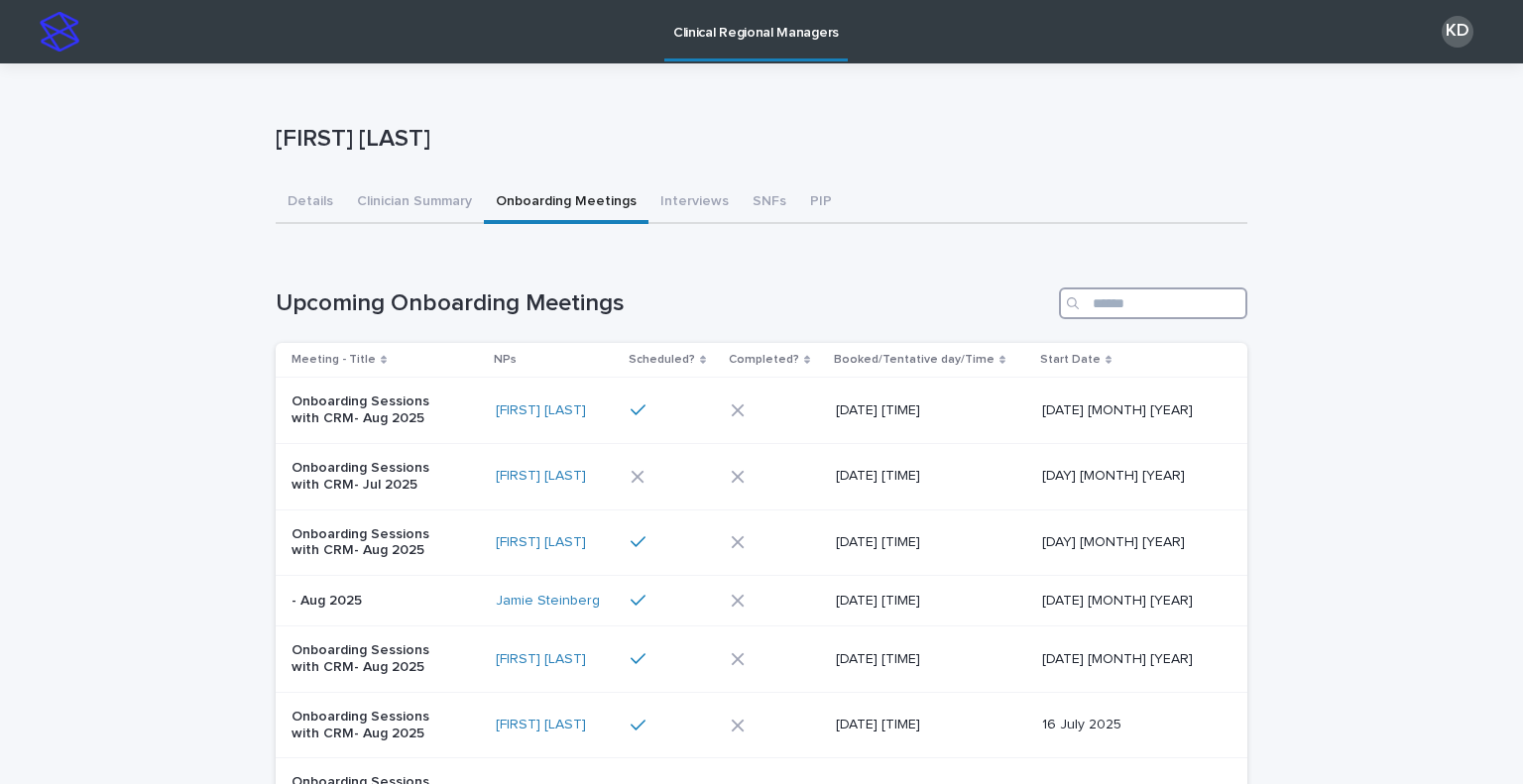 click at bounding box center [1153, 303] 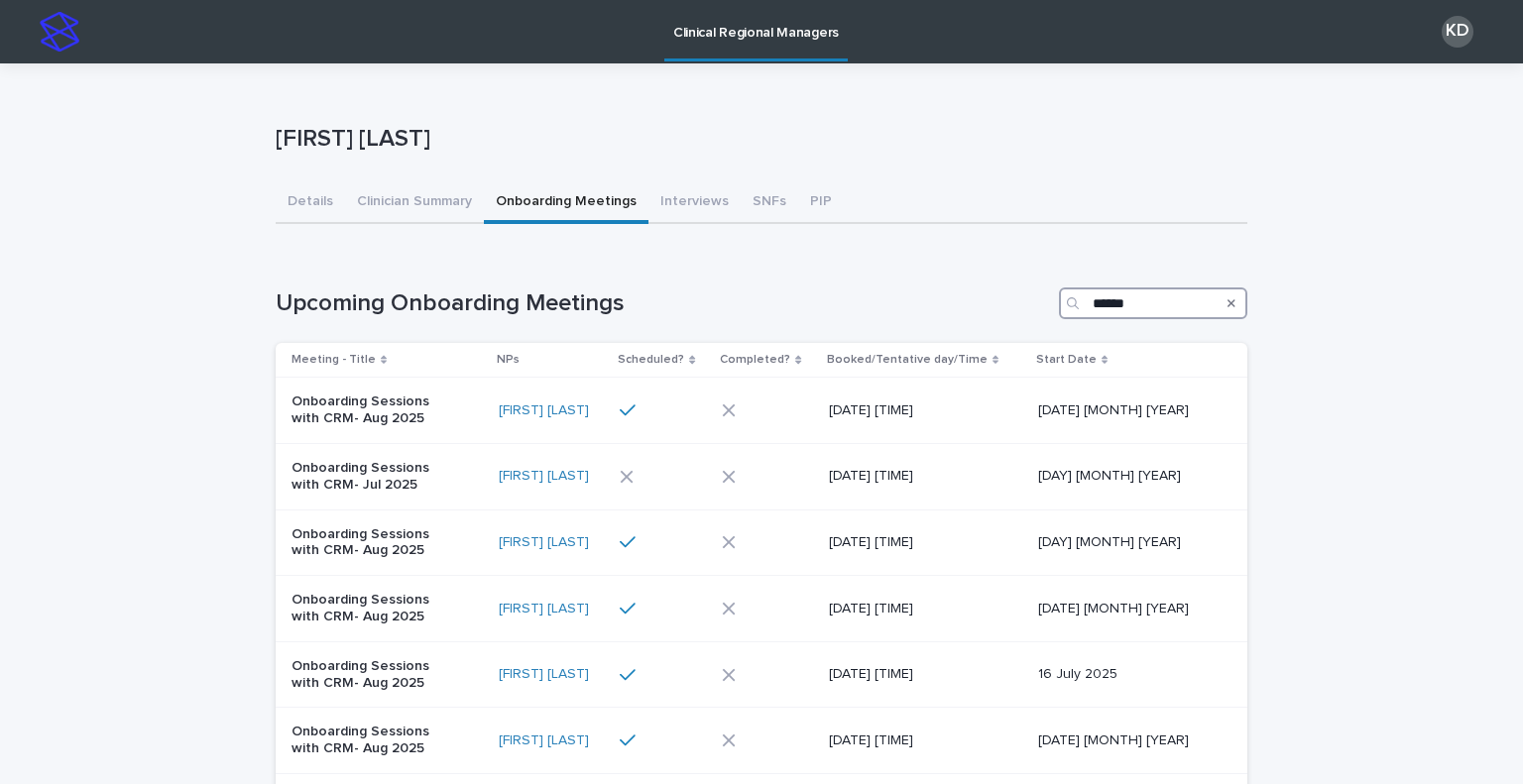 type on "*******" 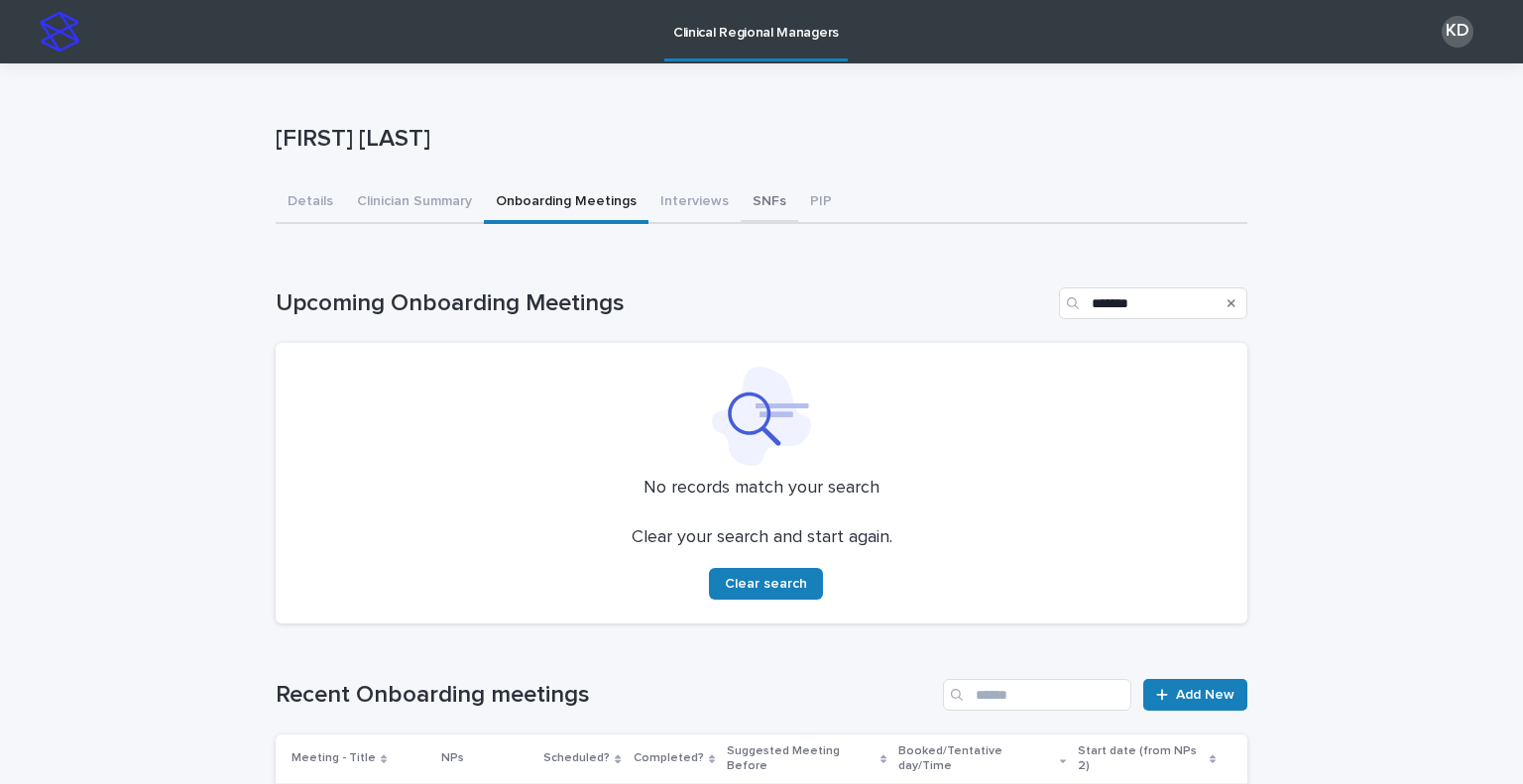 click on "SNFs" at bounding box center [769, 203] 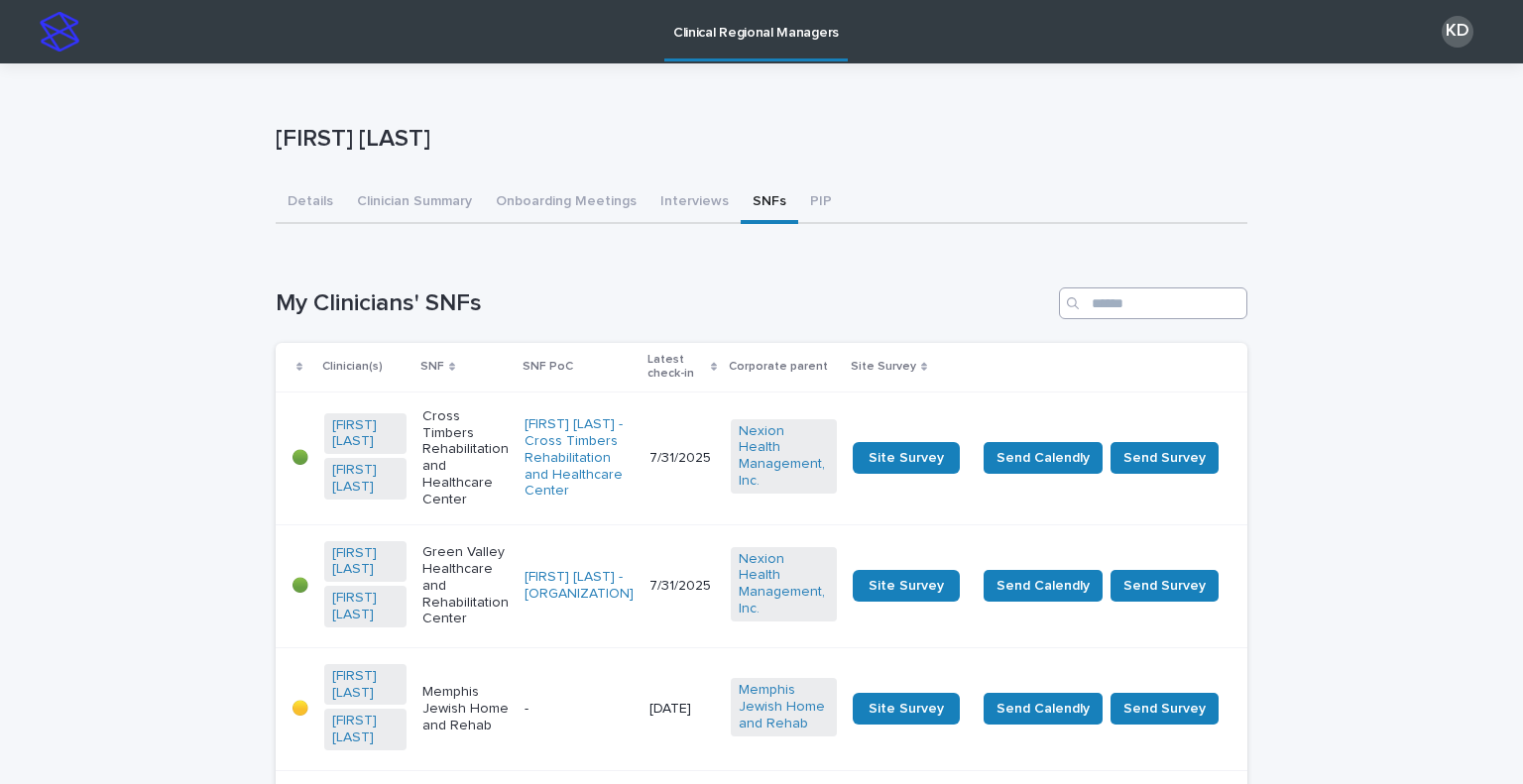drag, startPoint x: 1166, startPoint y: 327, endPoint x: 1157, endPoint y: 300, distance: 28.460499 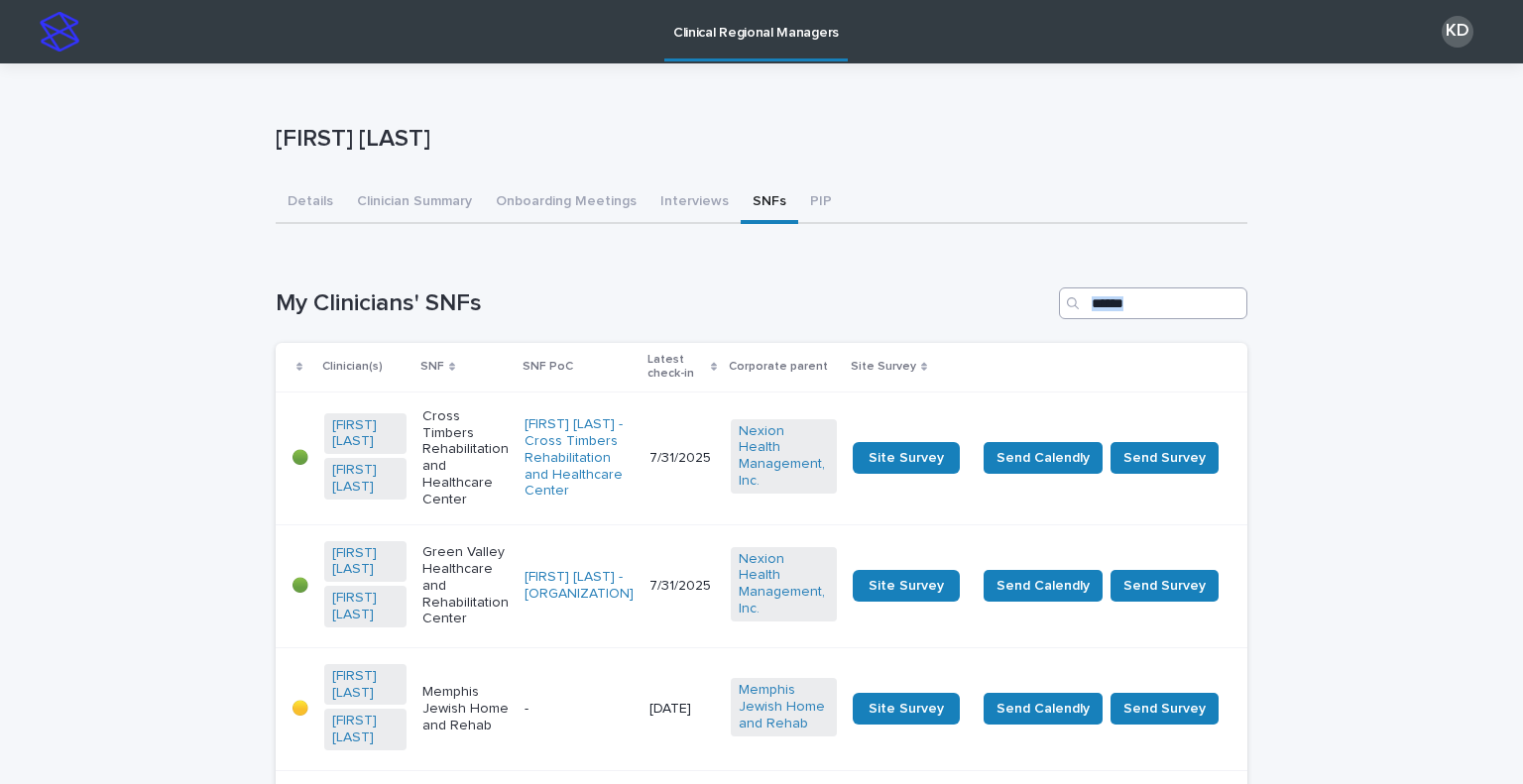 click at bounding box center (1153, 303) 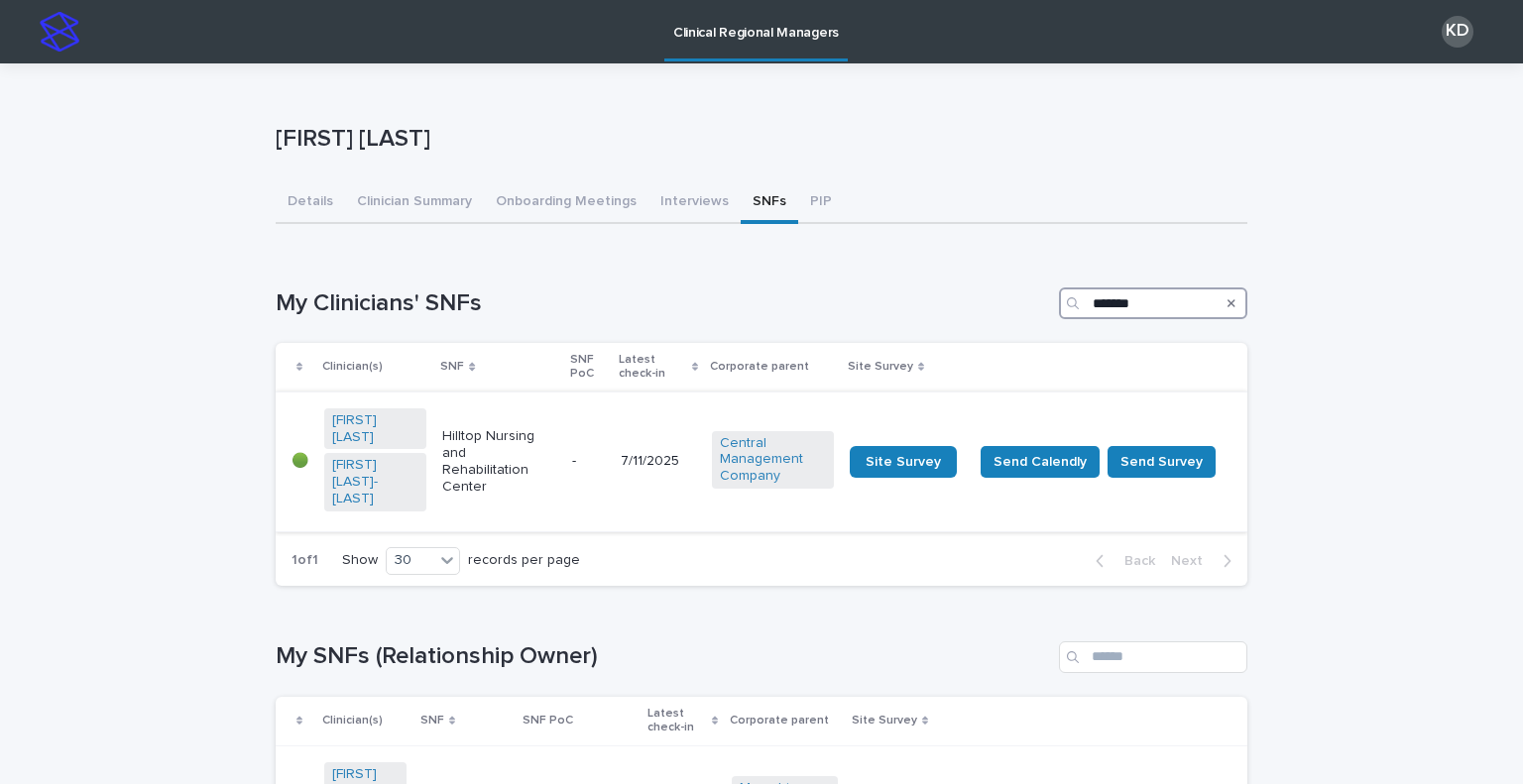 type on "*******" 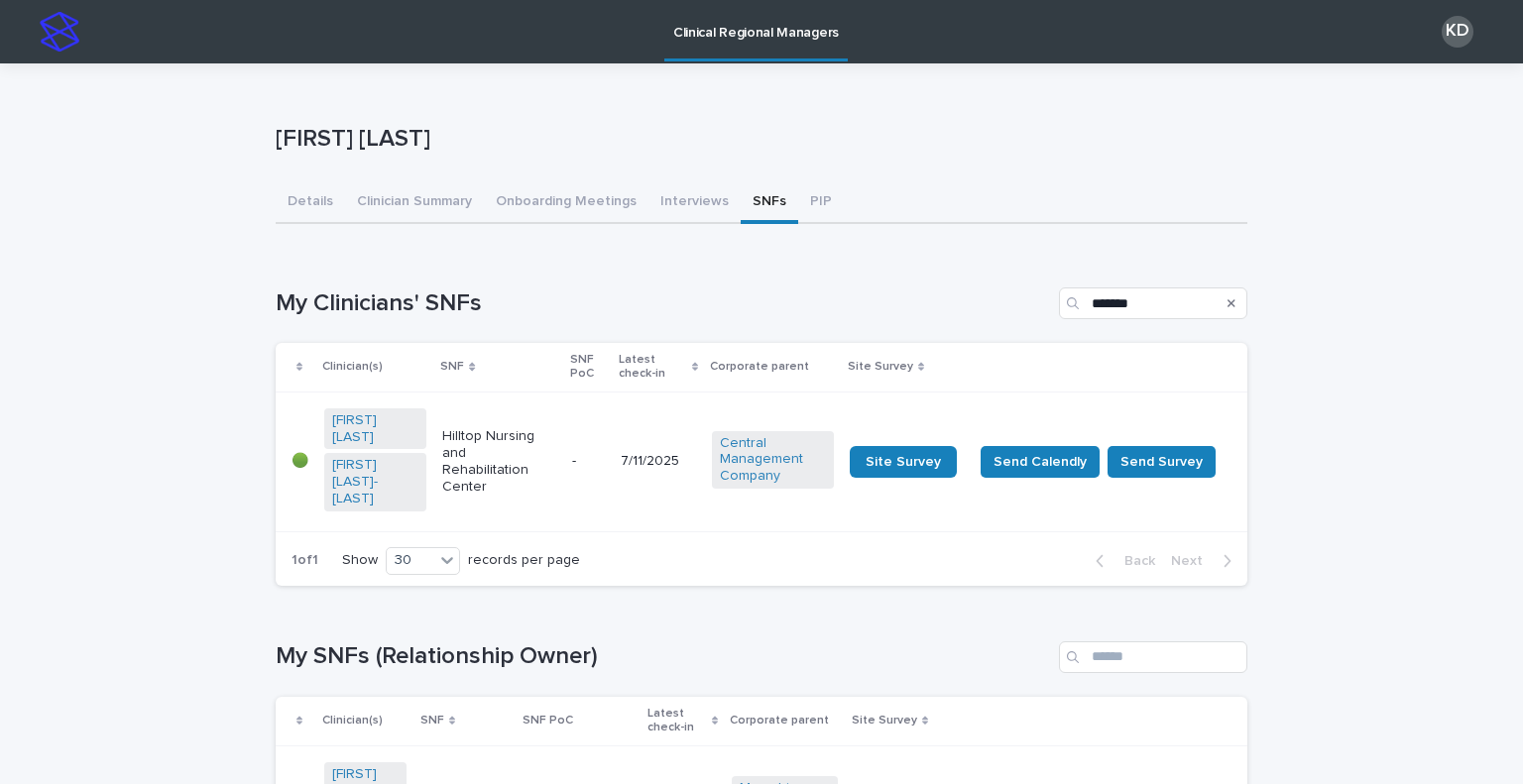 click on "Hilltop Nursing and Rehabilitation Center" at bounding box center (499, 461) 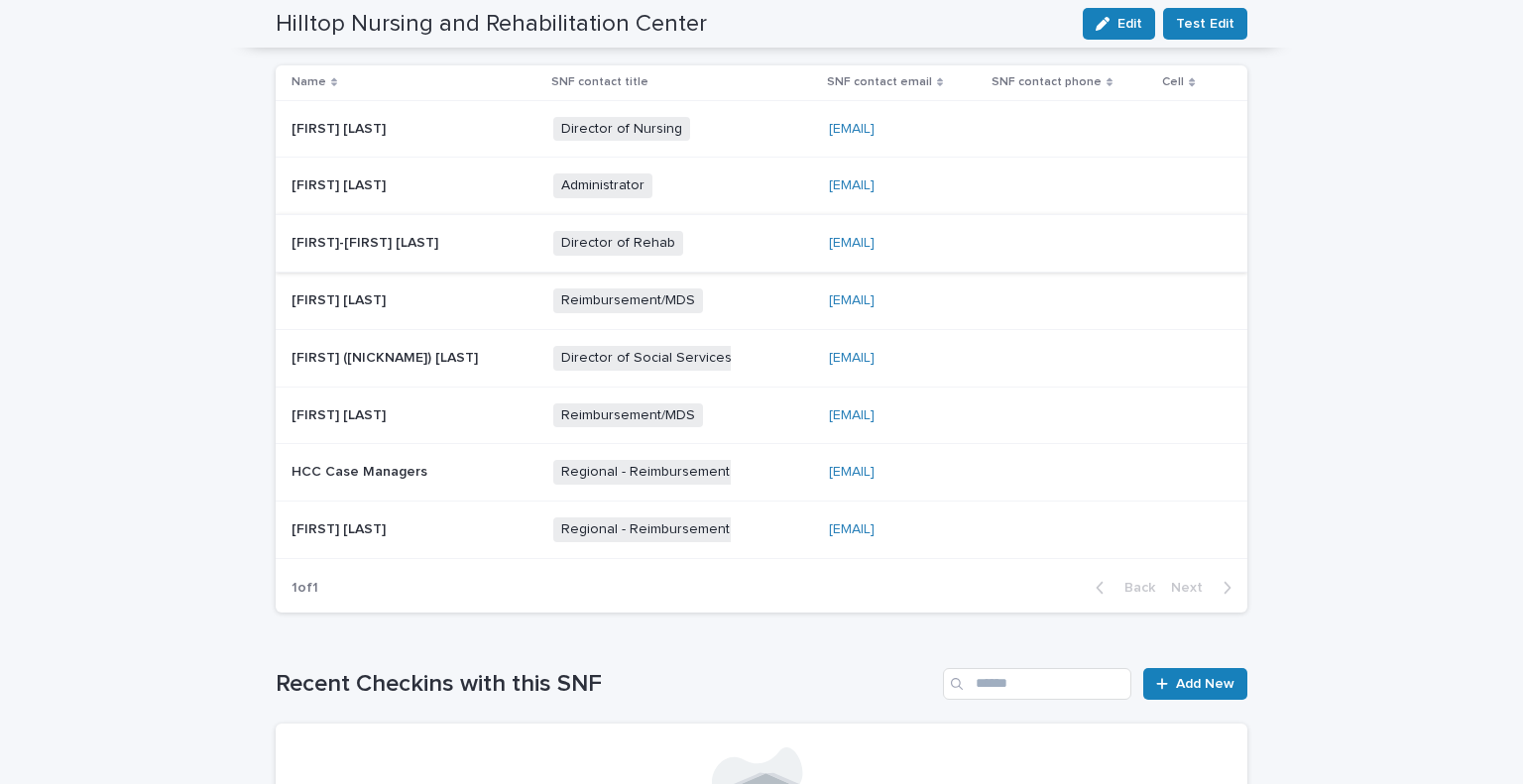 scroll, scrollTop: 1001, scrollLeft: 0, axis: vertical 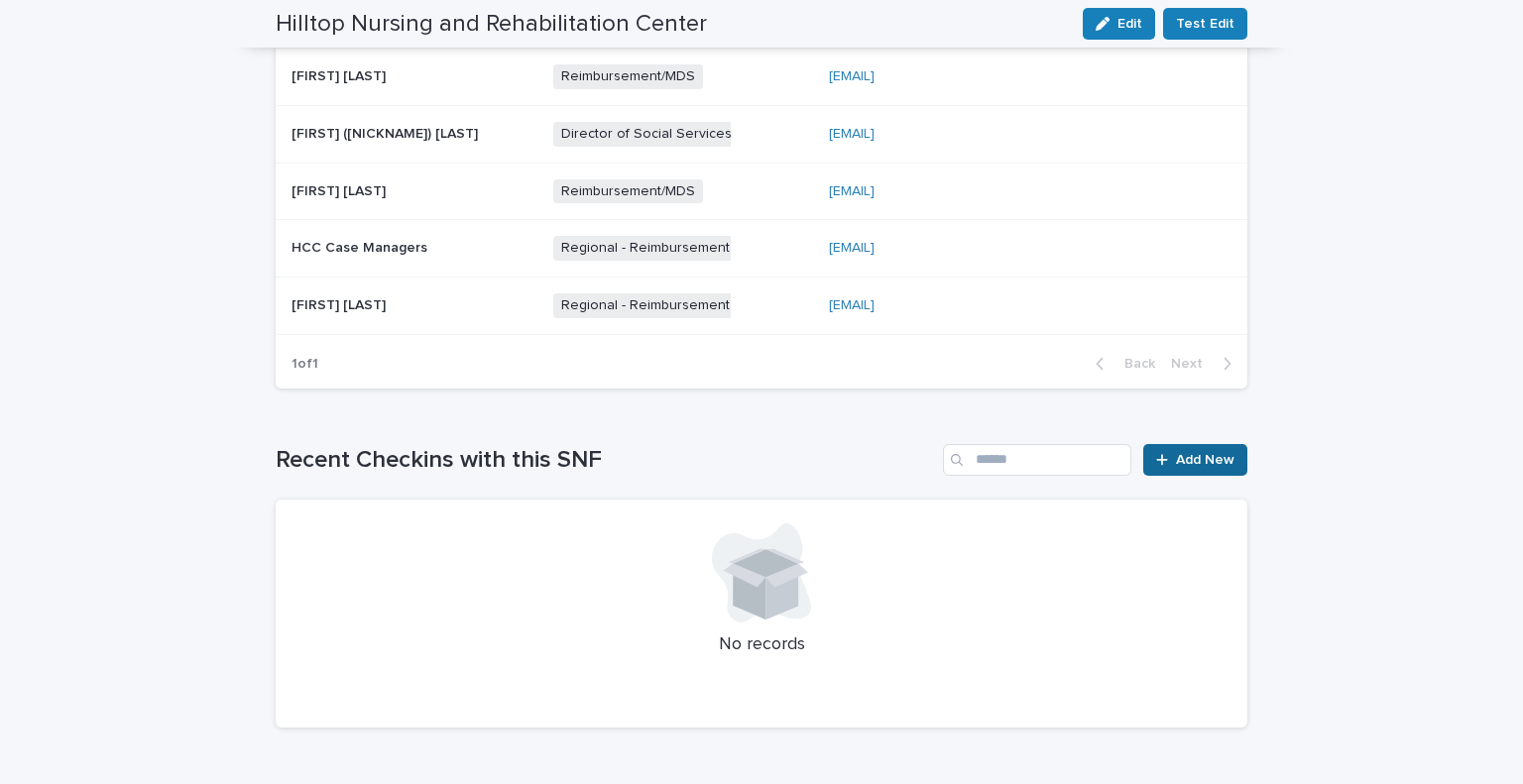 click on "Add New" at bounding box center [1205, 460] 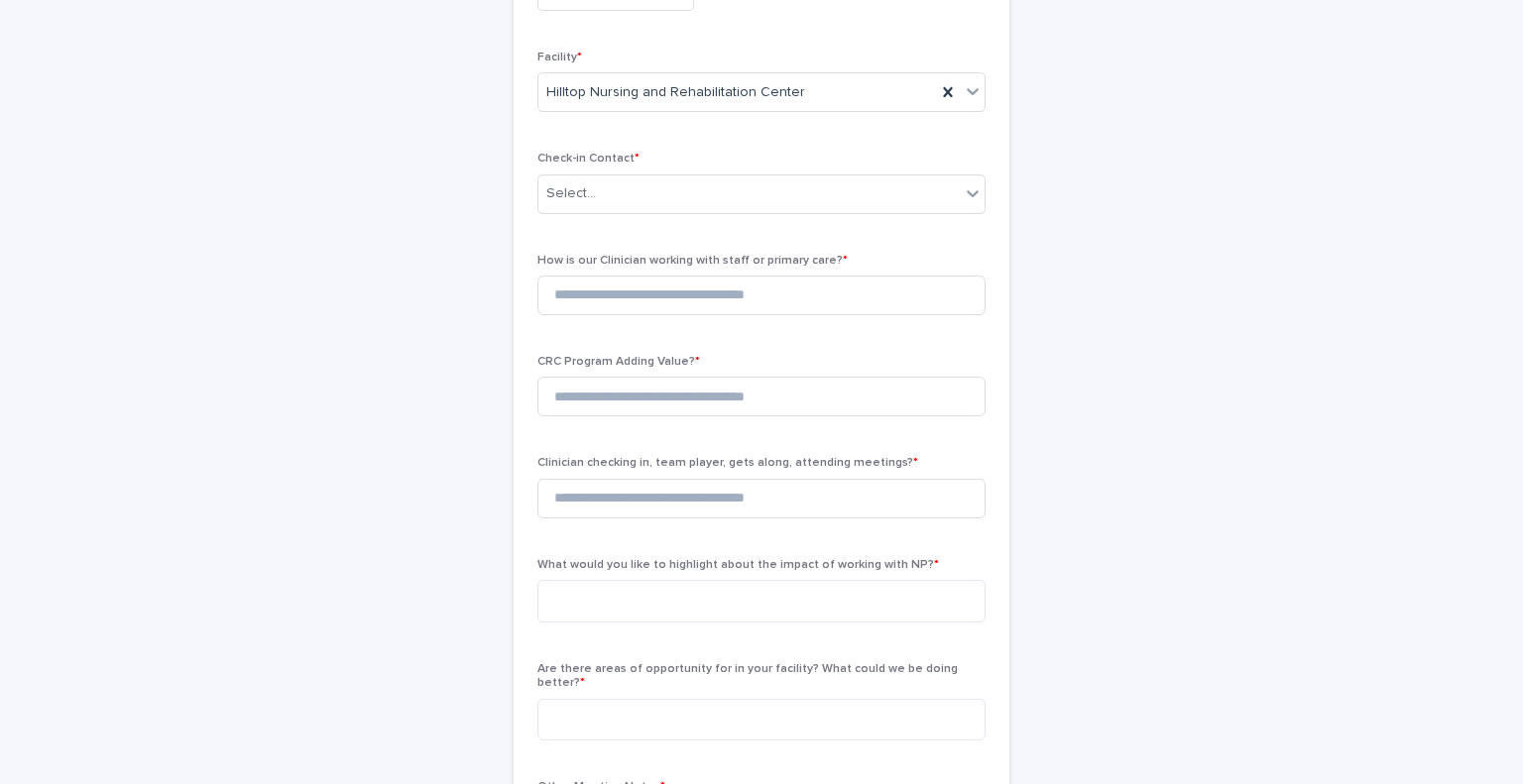 scroll, scrollTop: 0, scrollLeft: 0, axis: both 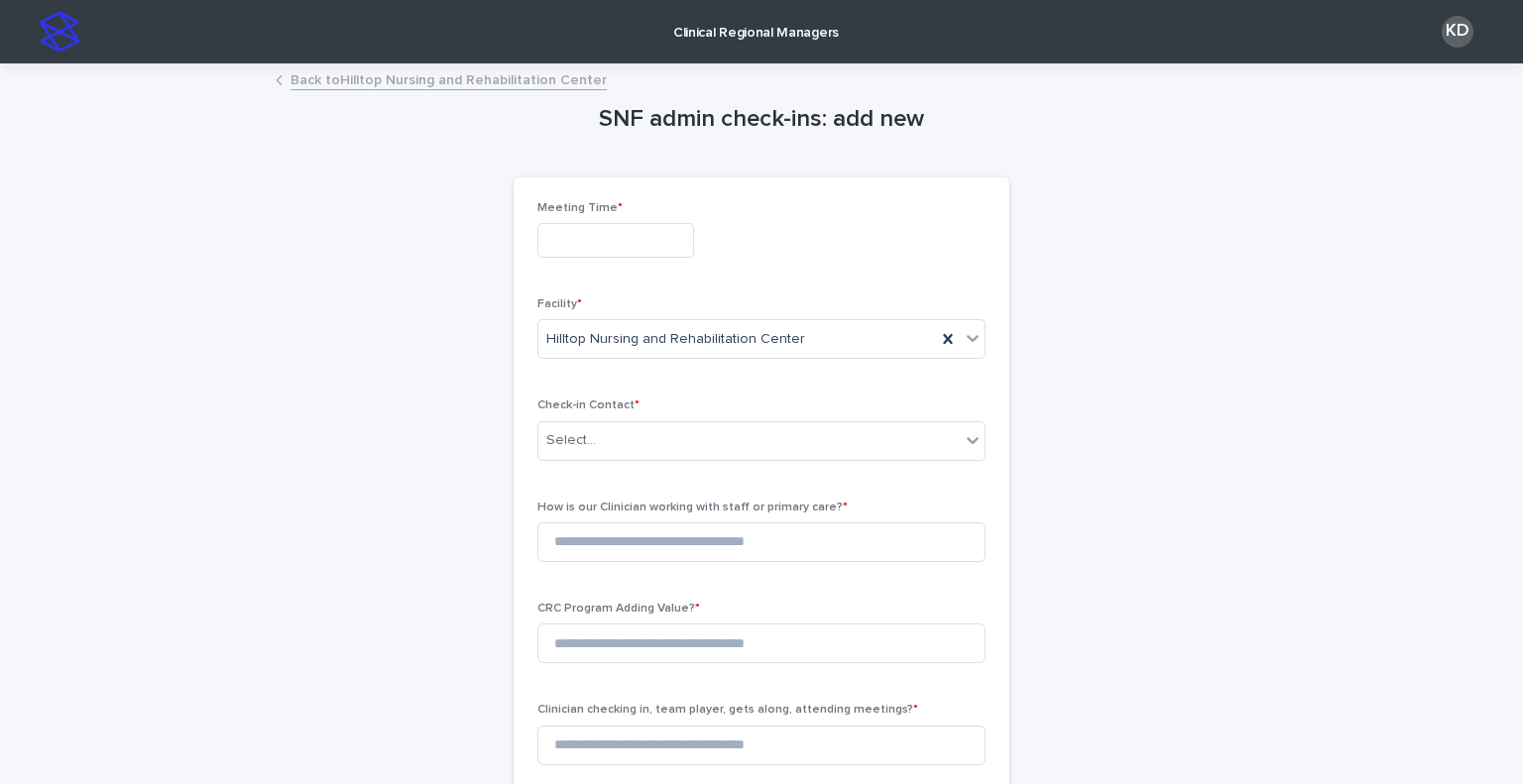 click at bounding box center [616, 240] 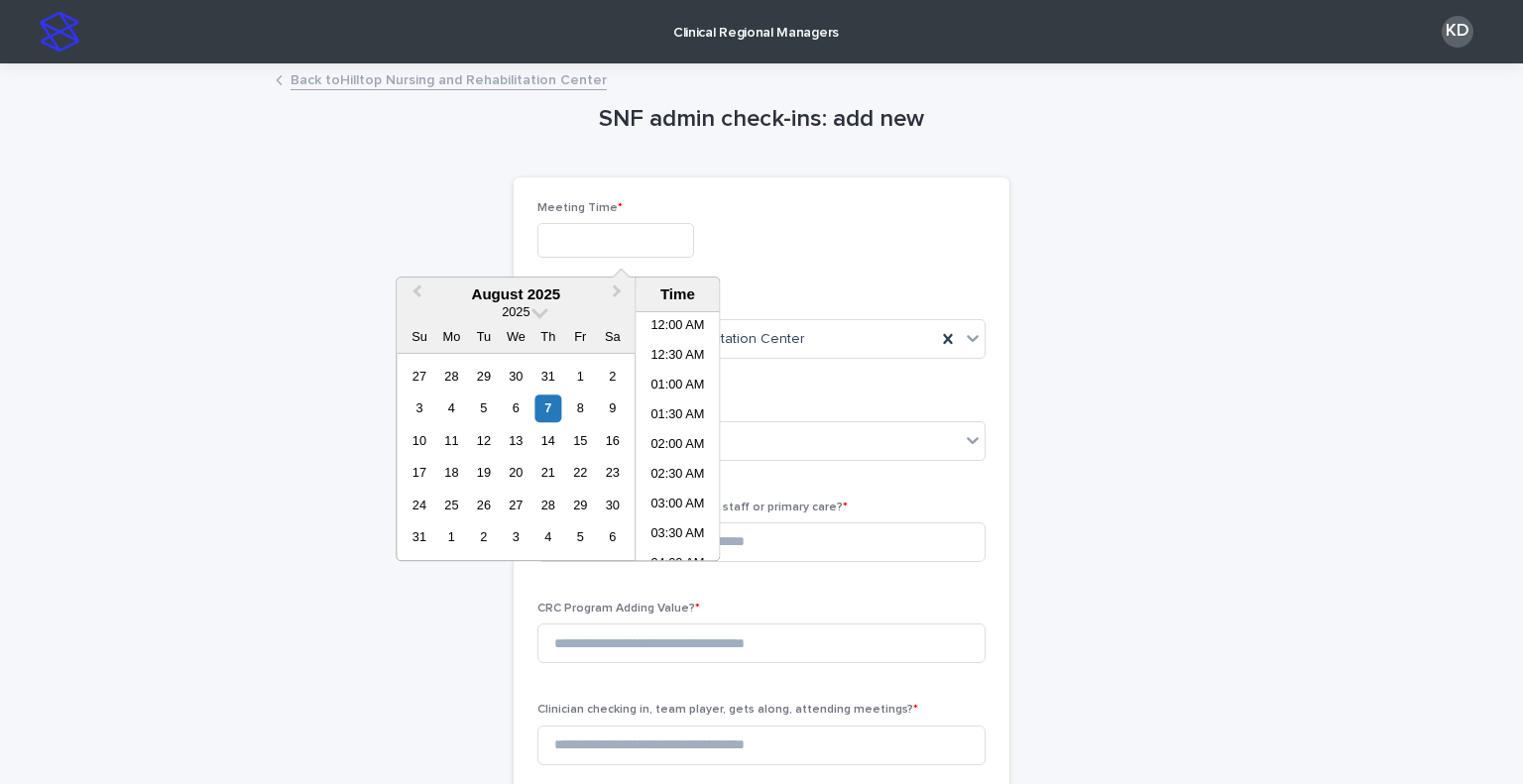 scroll, scrollTop: 813, scrollLeft: 0, axis: vertical 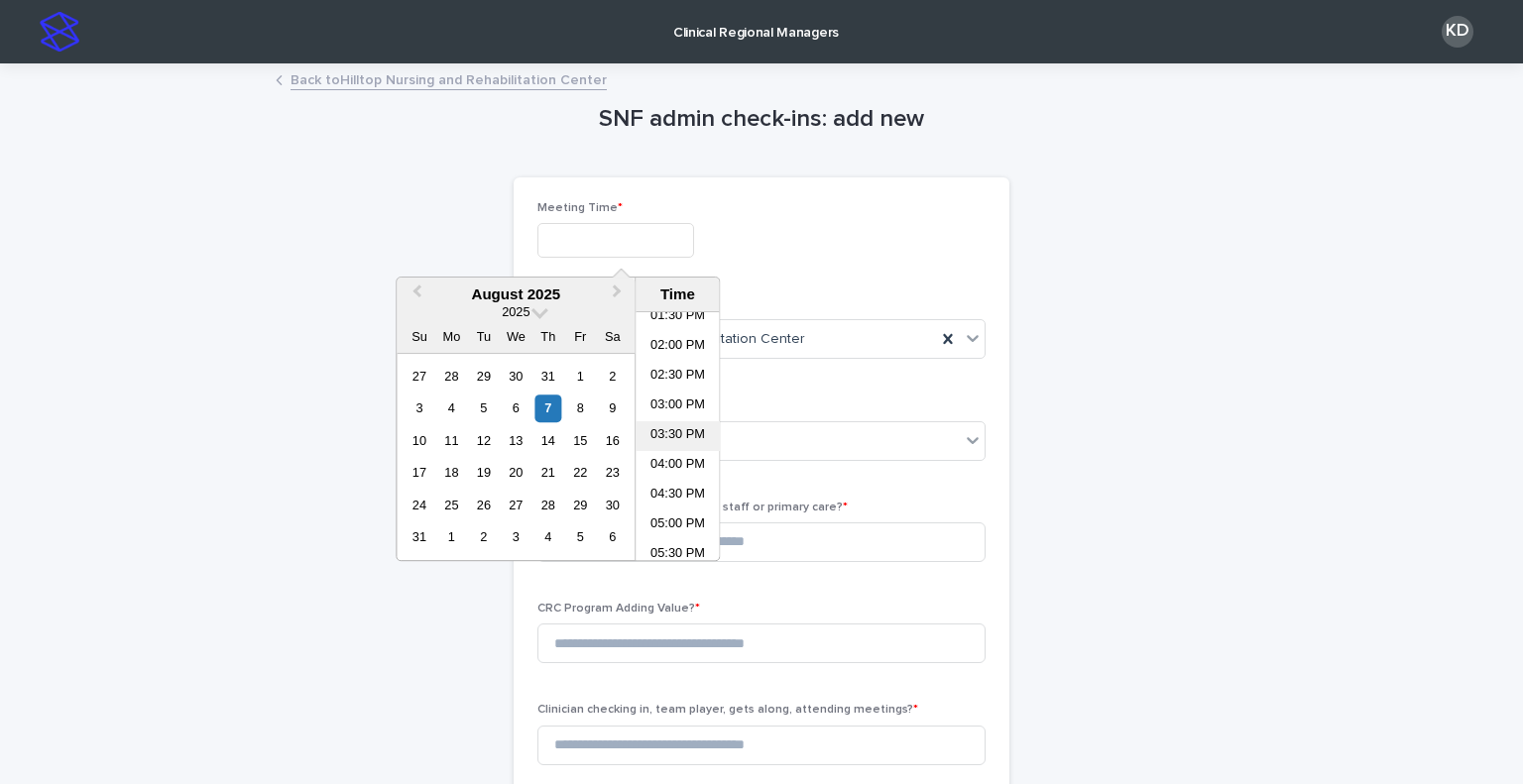 click on "03:30 PM" at bounding box center [677, 436] 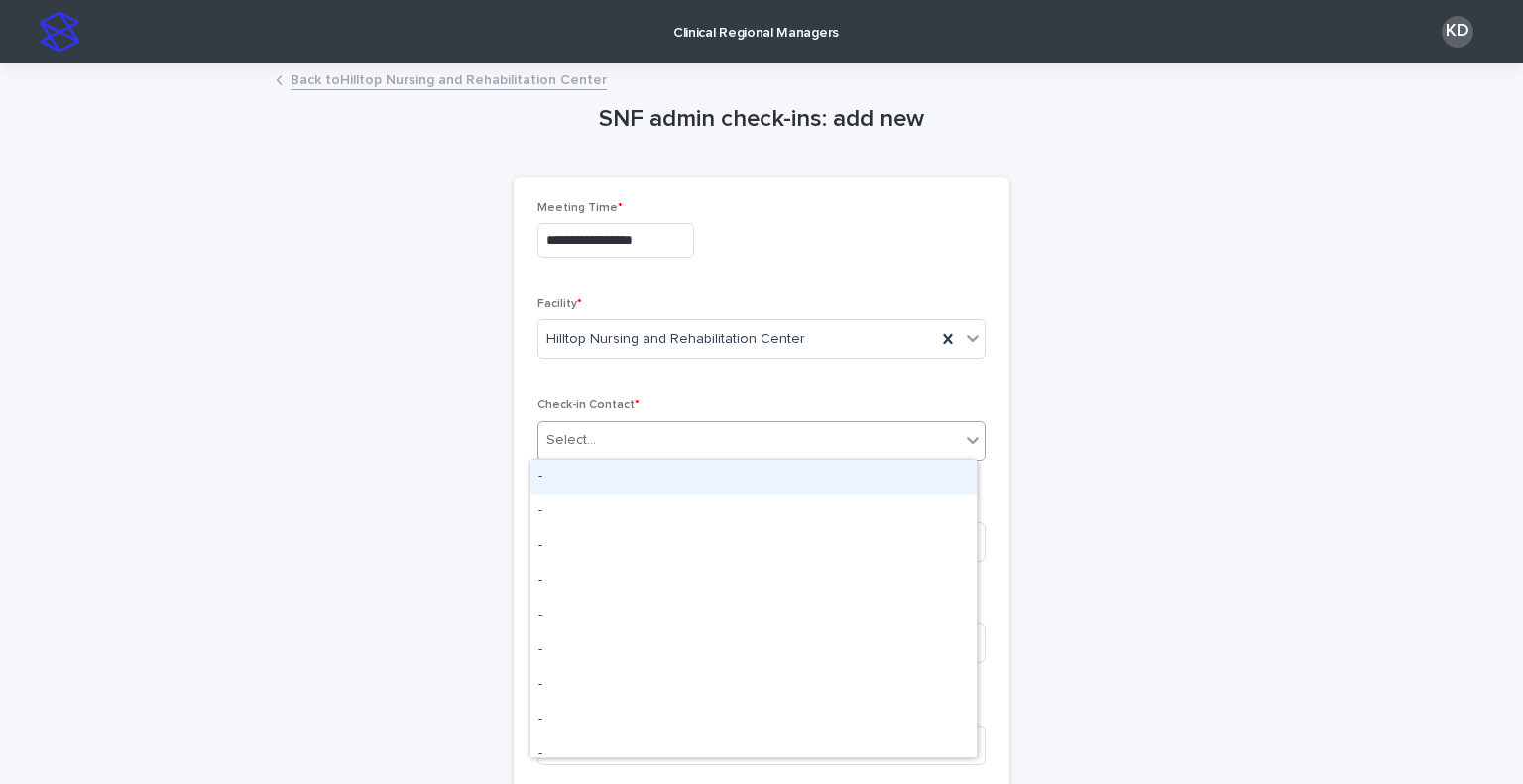 click on "Select..." at bounding box center [749, 440] 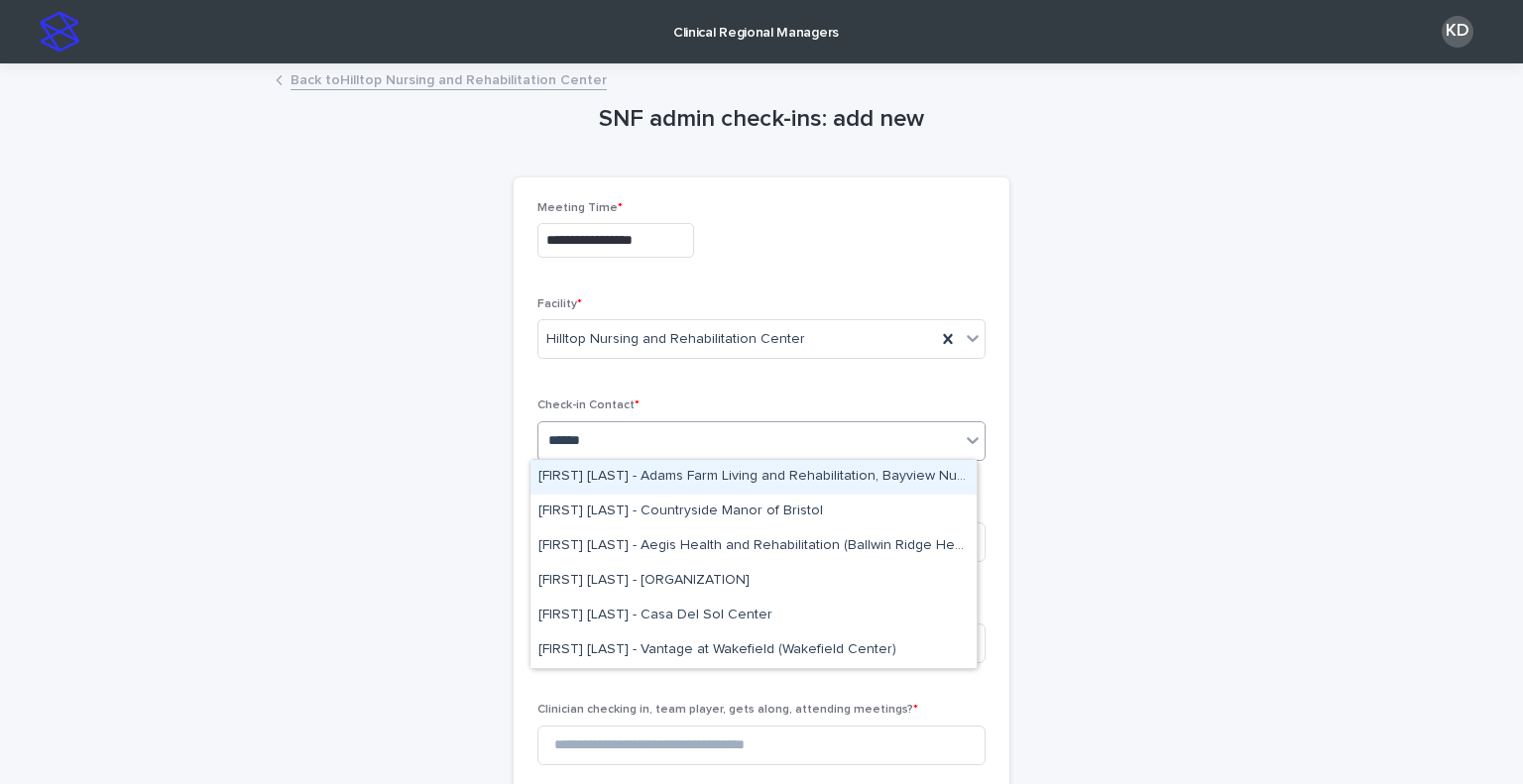 scroll, scrollTop: 0, scrollLeft: 0, axis: both 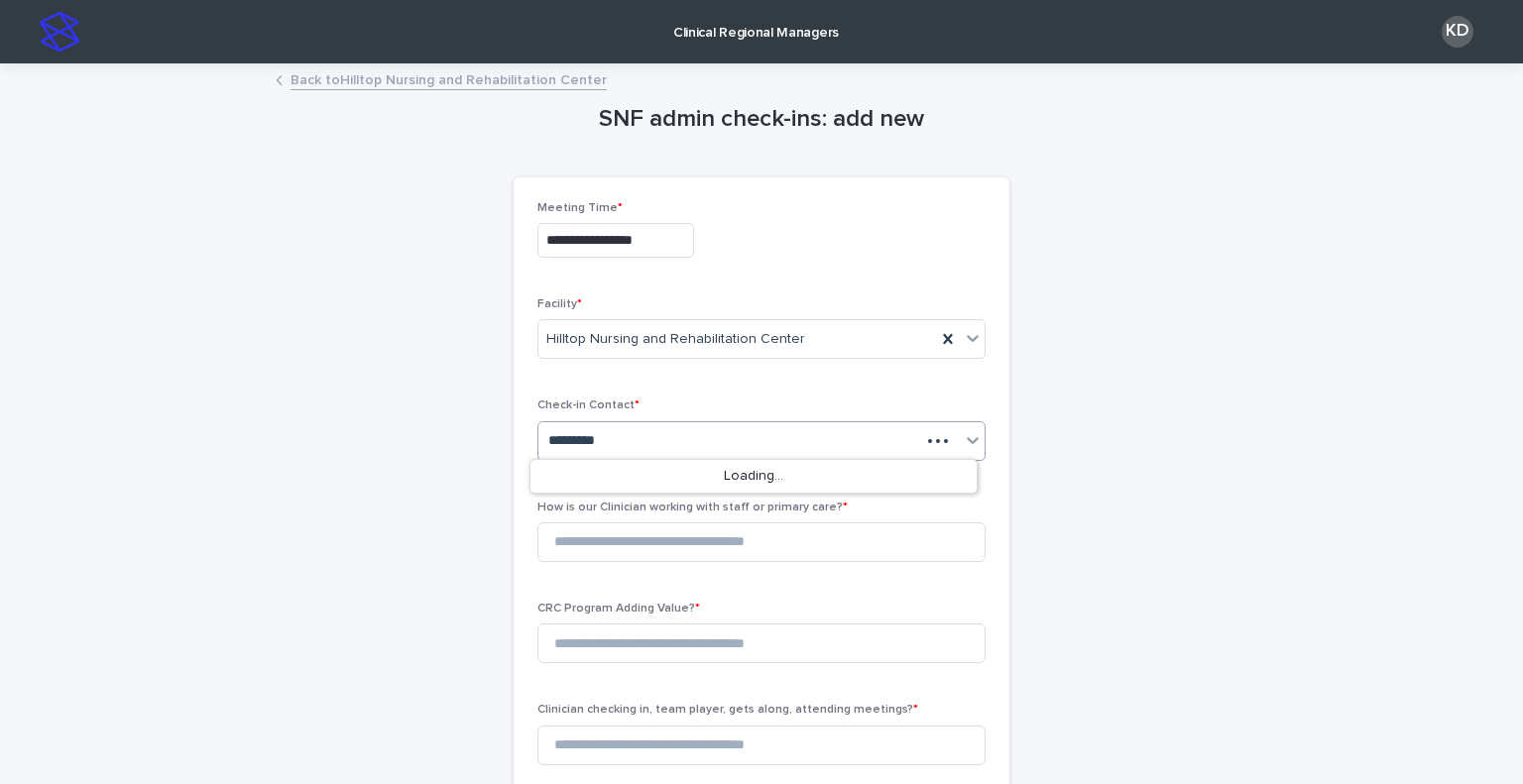 type on "**********" 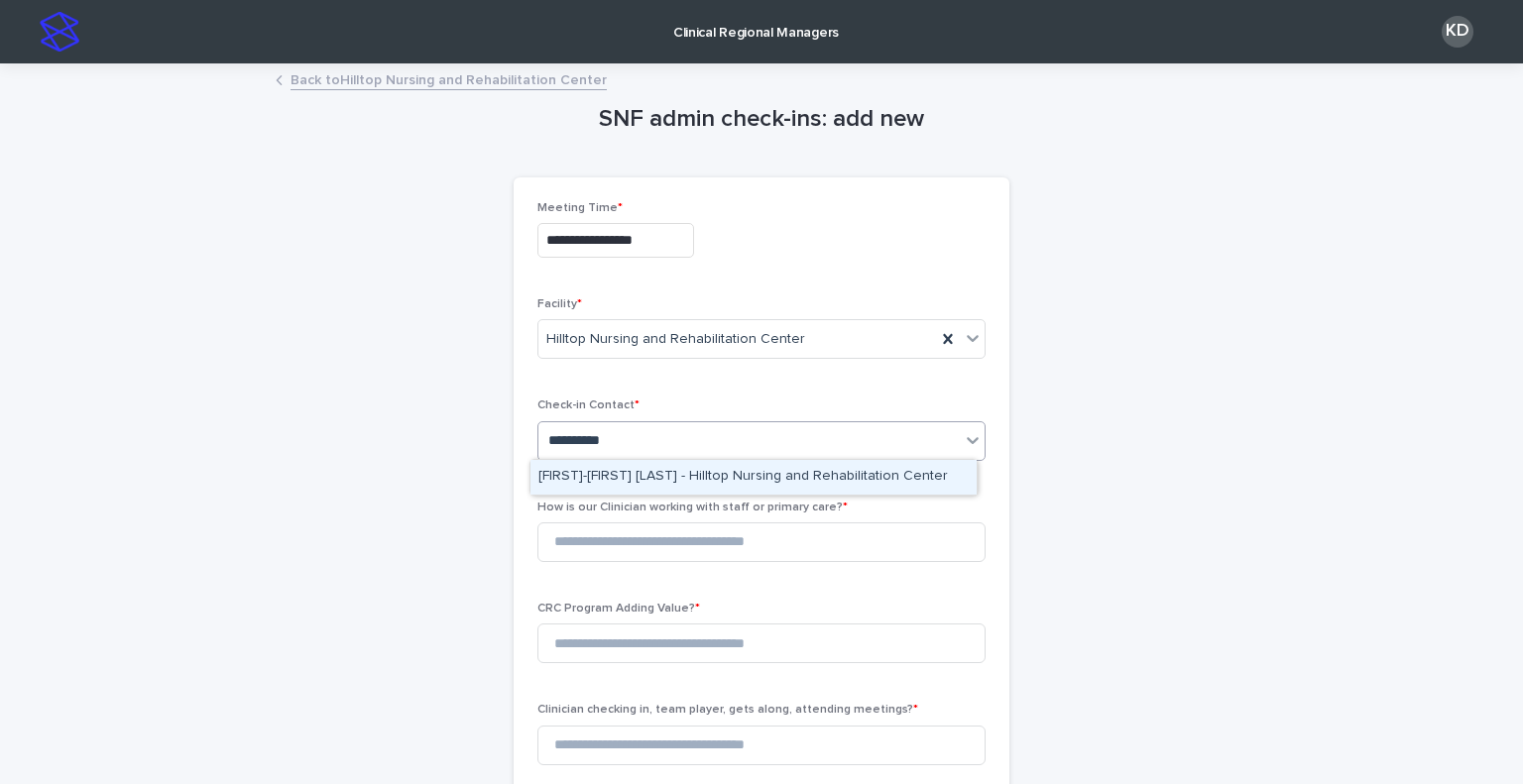 click on "[FIRST]-[FIRST] [LAST] - Hilltop Nursing and Rehabilitation Center" at bounding box center (754, 477) 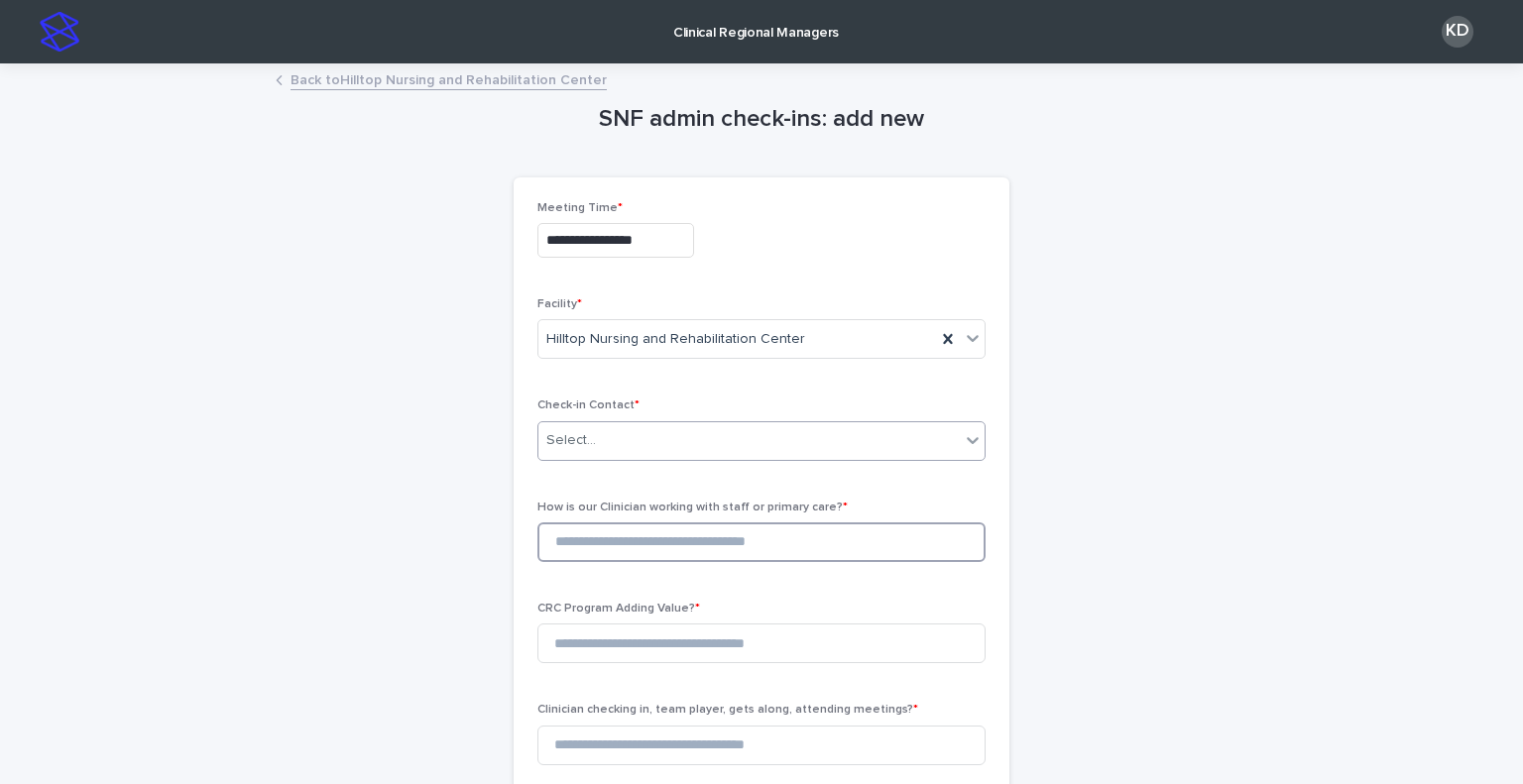 click at bounding box center (762, 542) 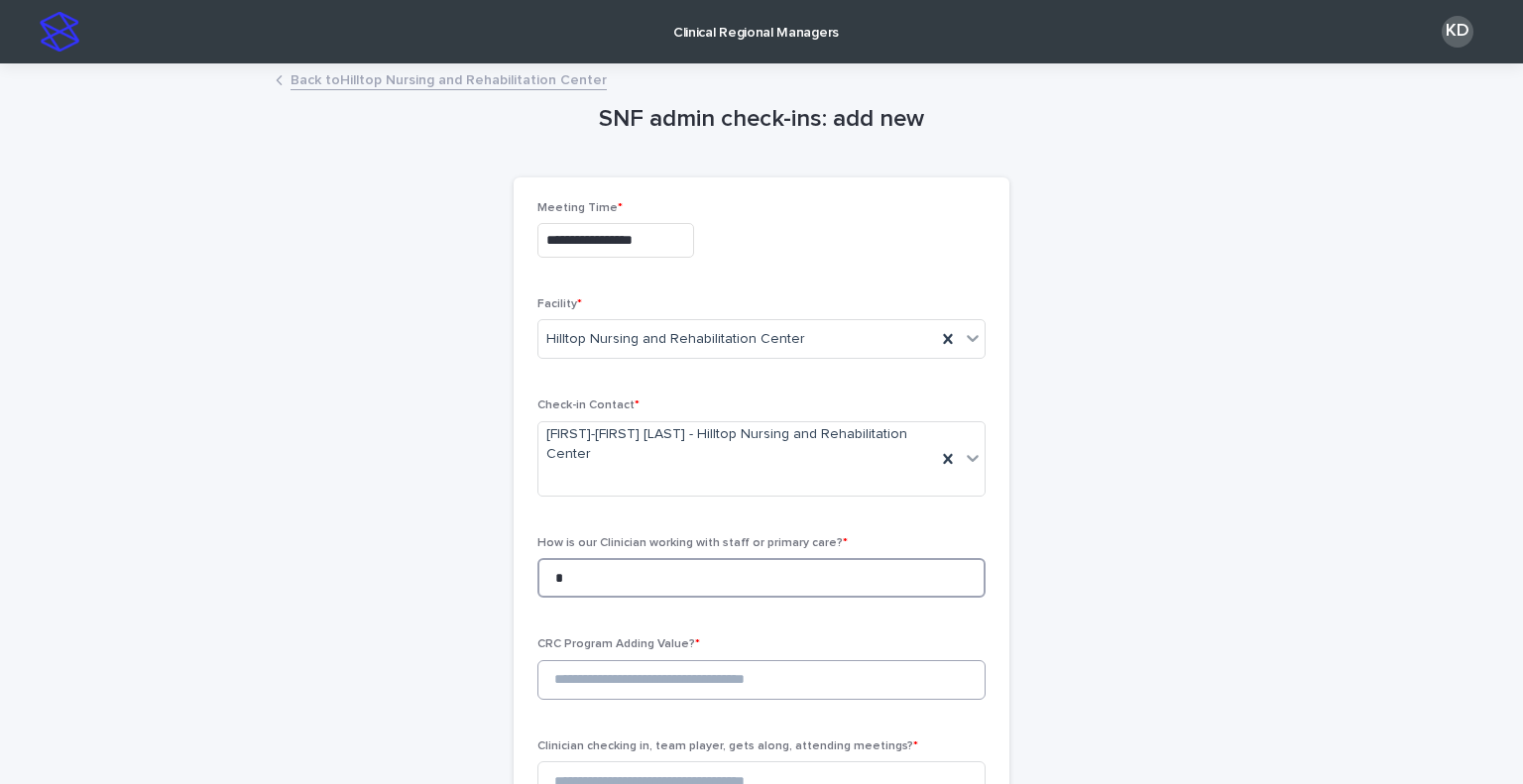 type on "*" 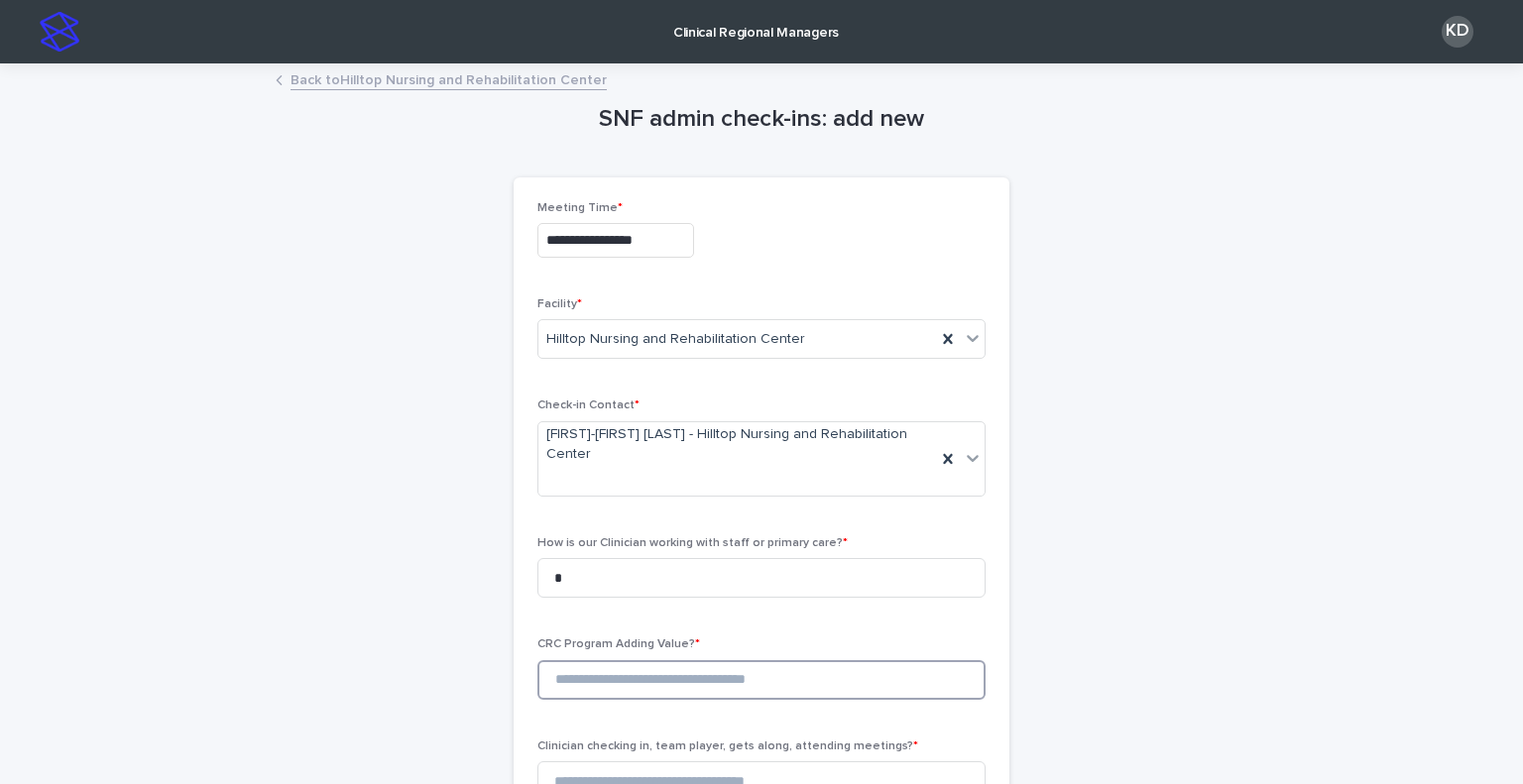 click at bounding box center (762, 680) 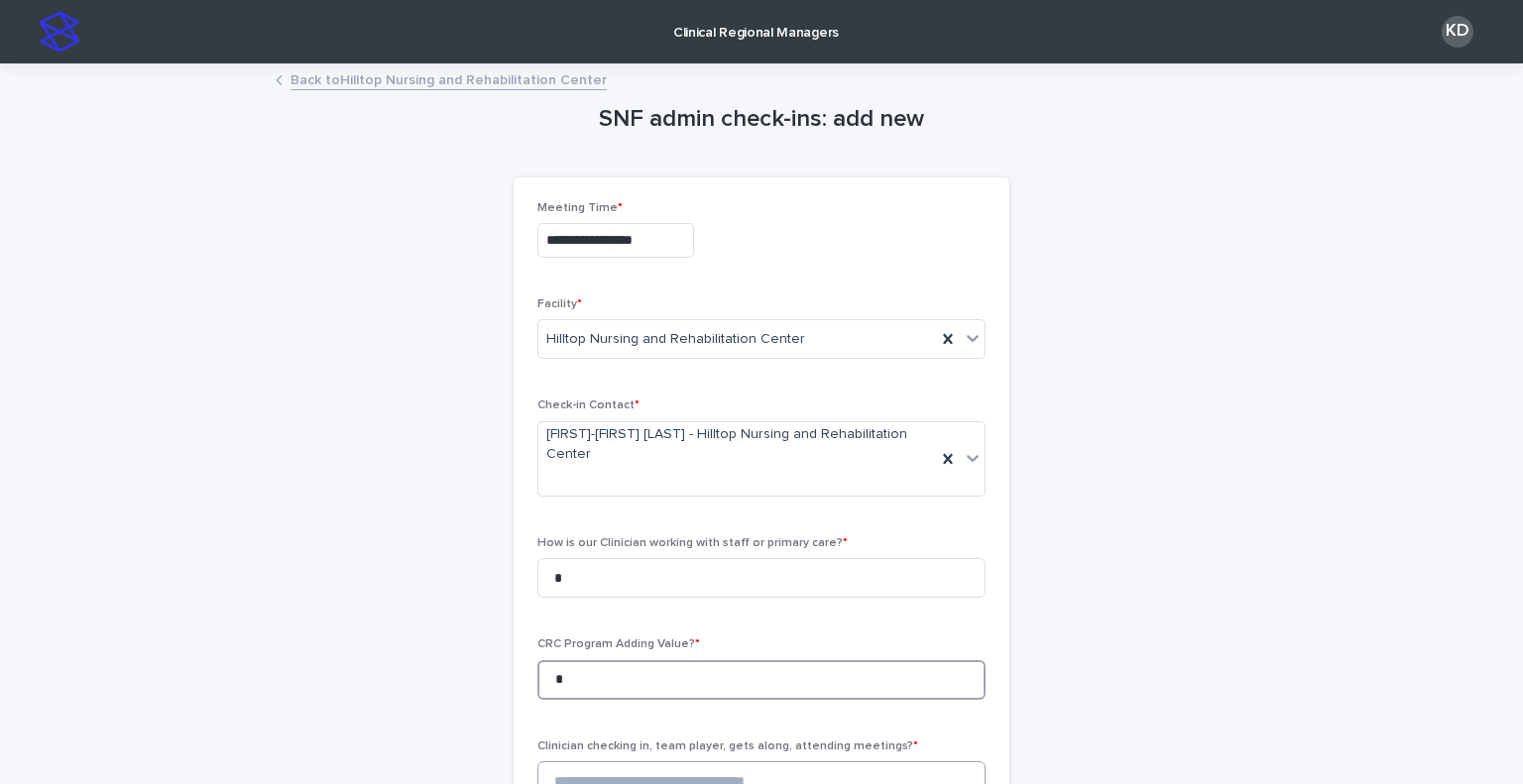 type on "*" 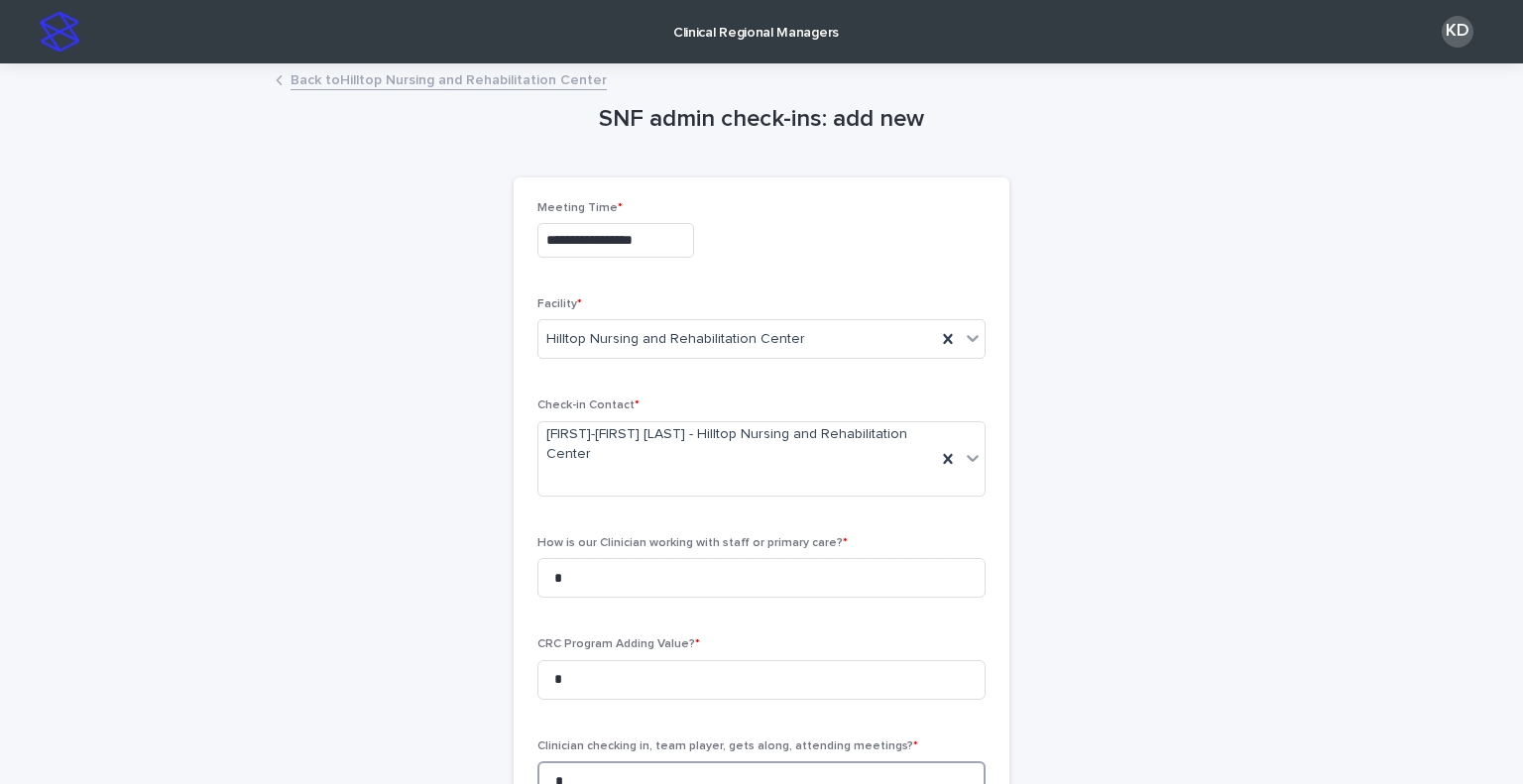 click on "*" at bounding box center (762, 781) 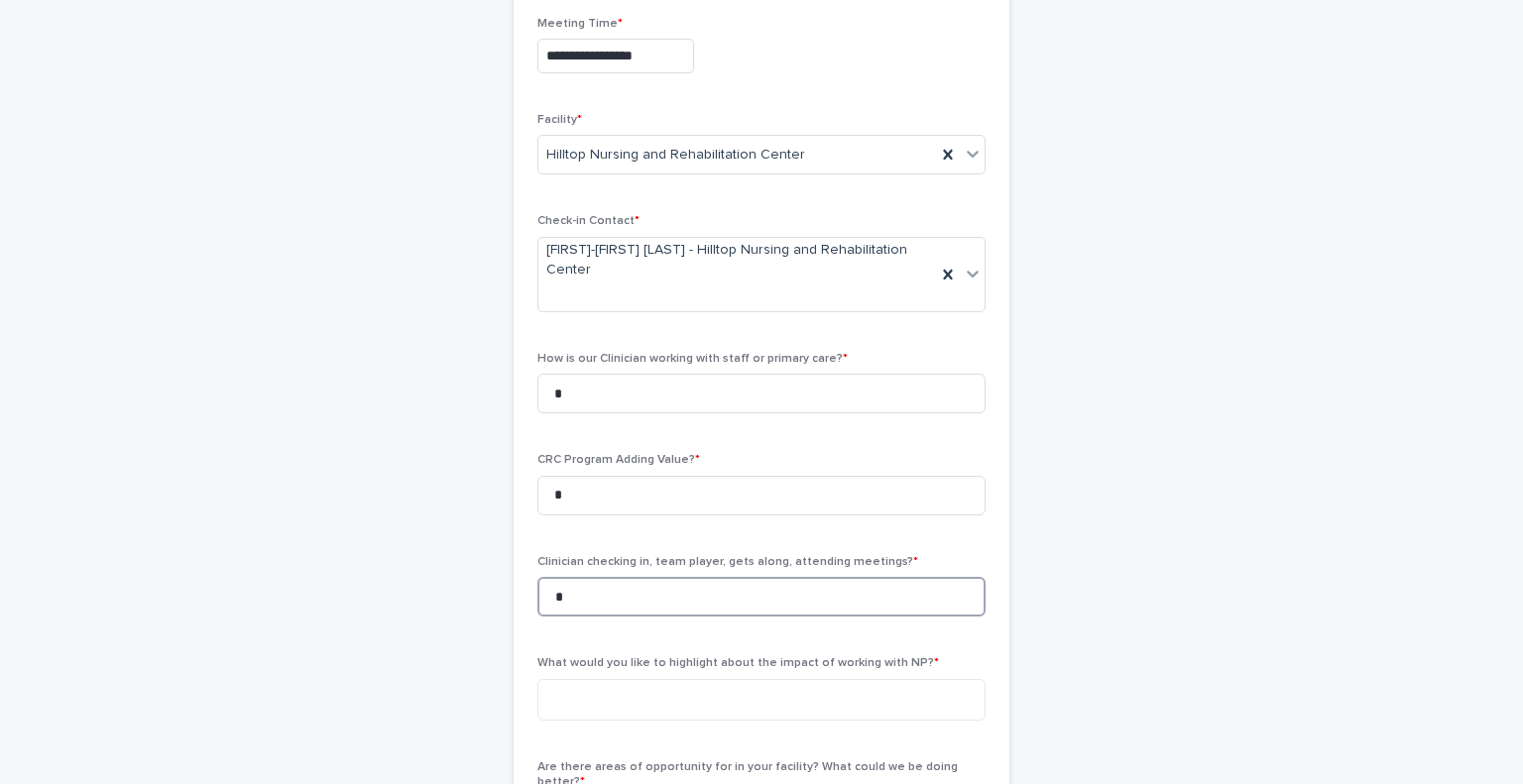 scroll, scrollTop: 297, scrollLeft: 0, axis: vertical 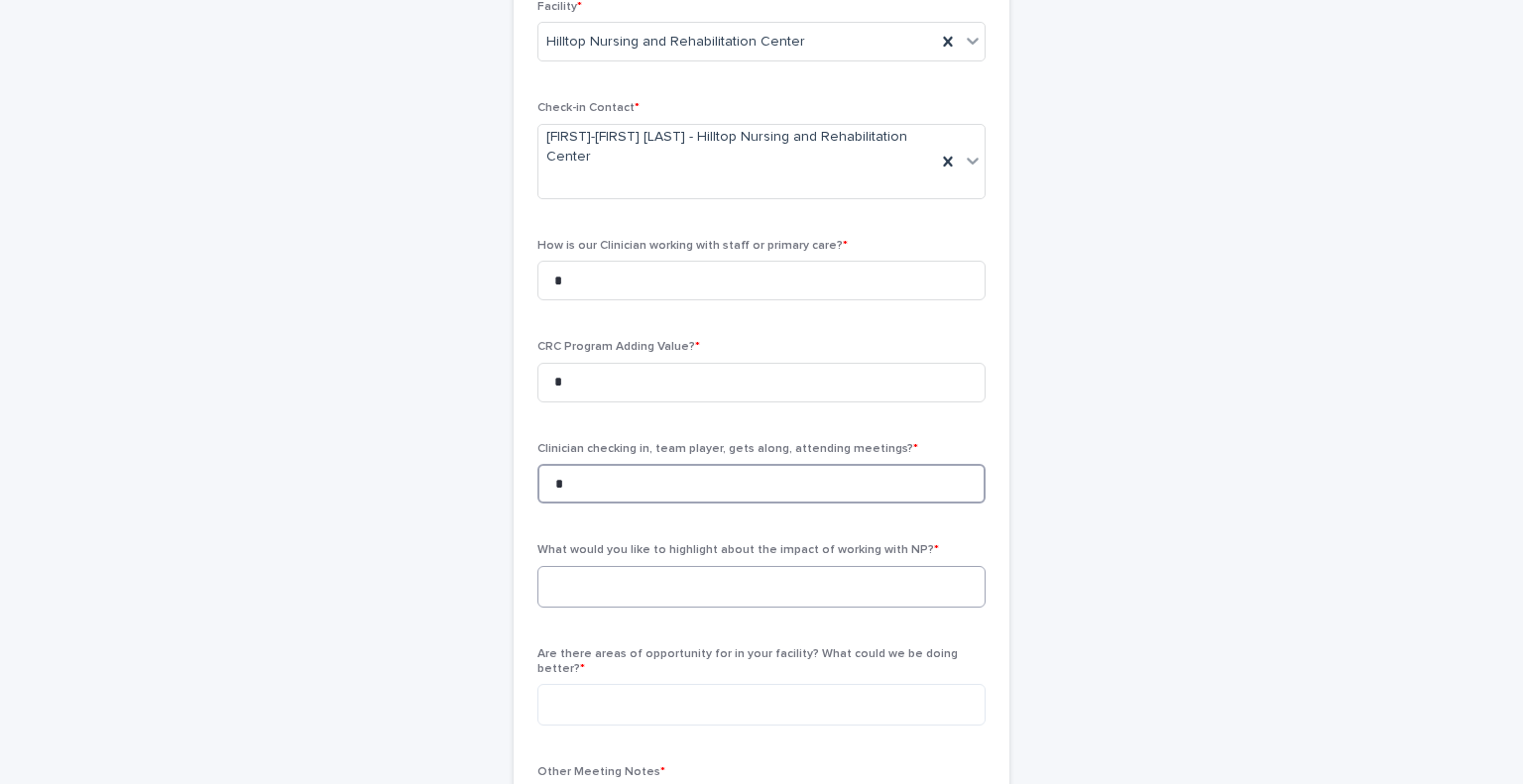 type on "*" 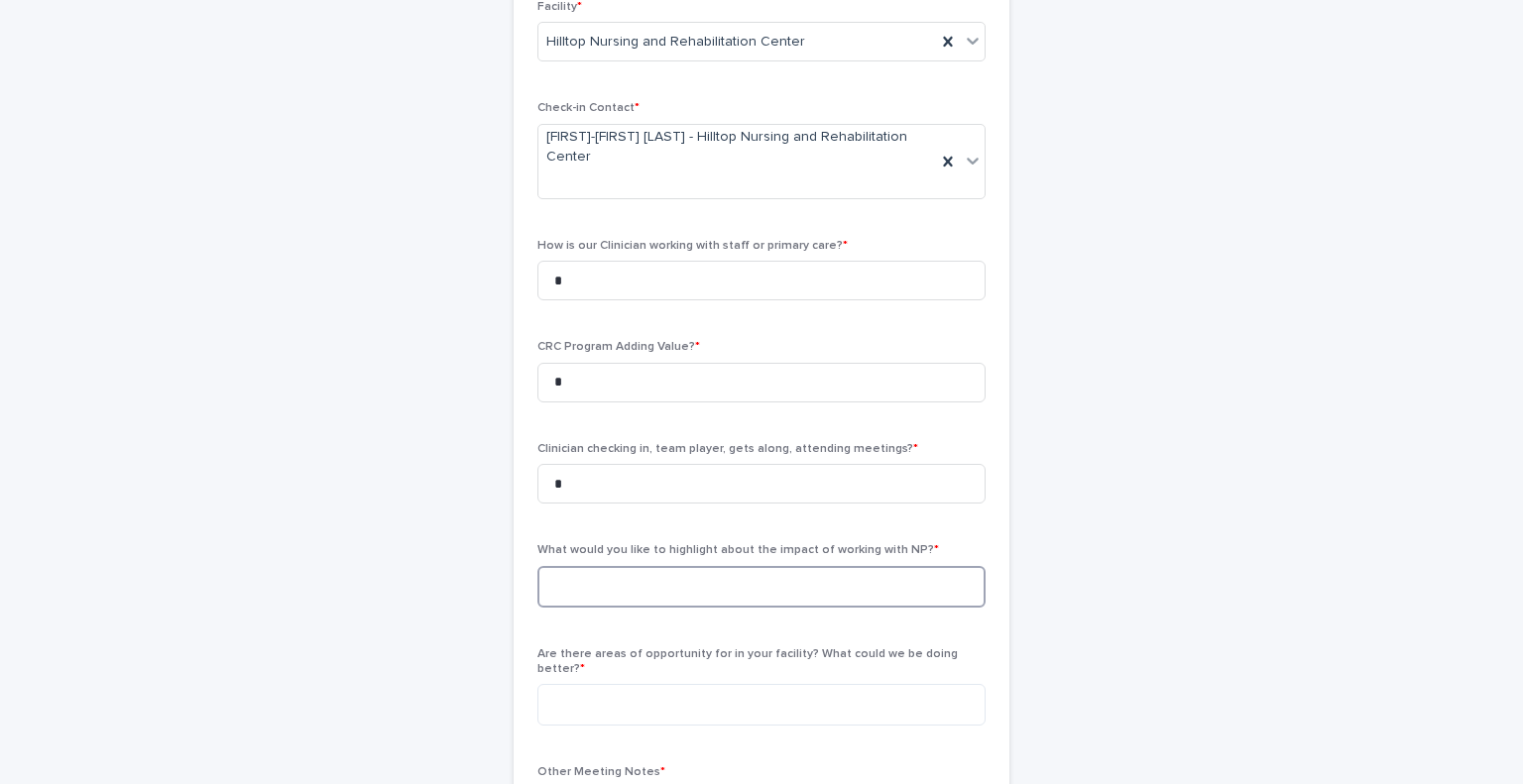 click at bounding box center (762, 587) 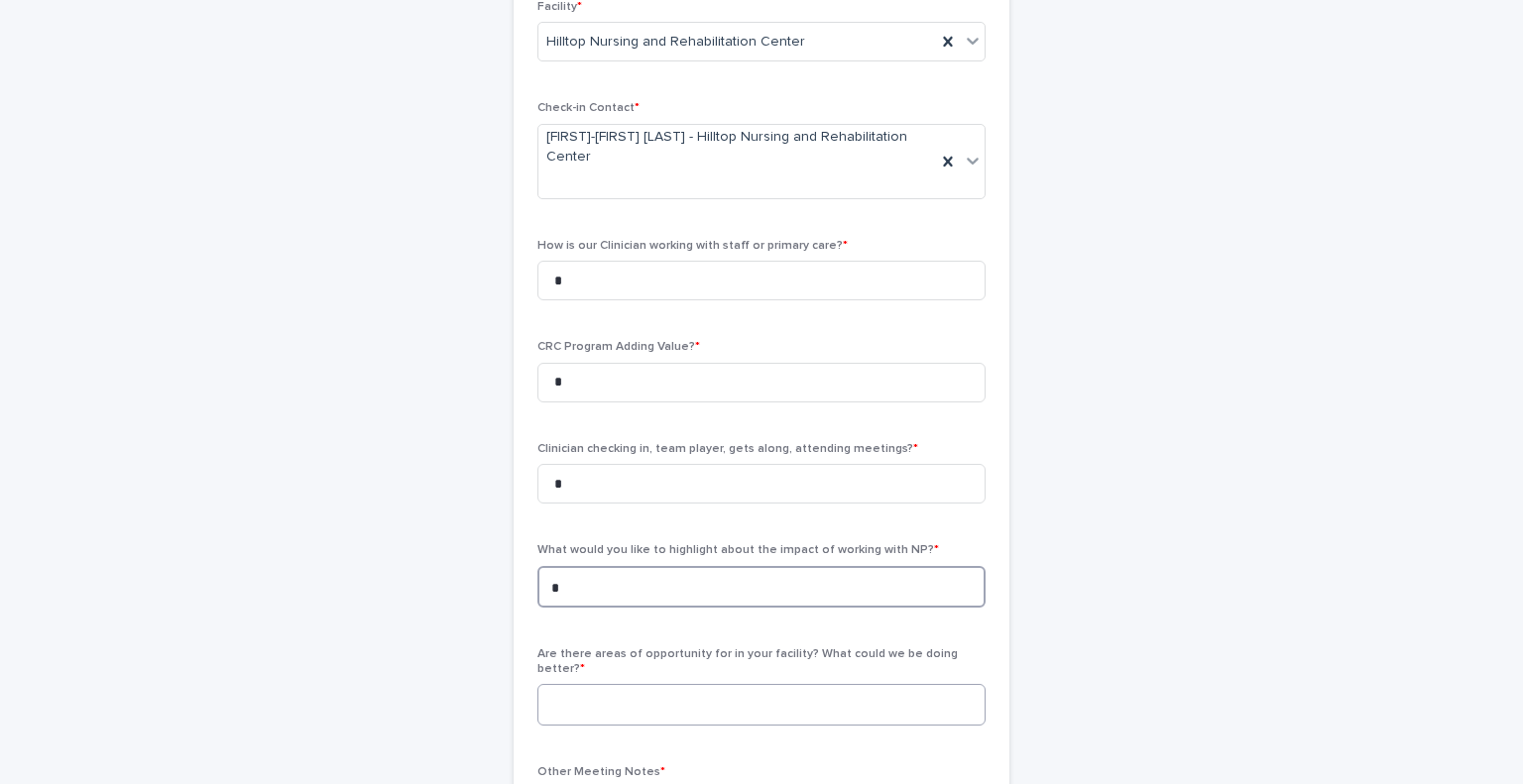 type on "*" 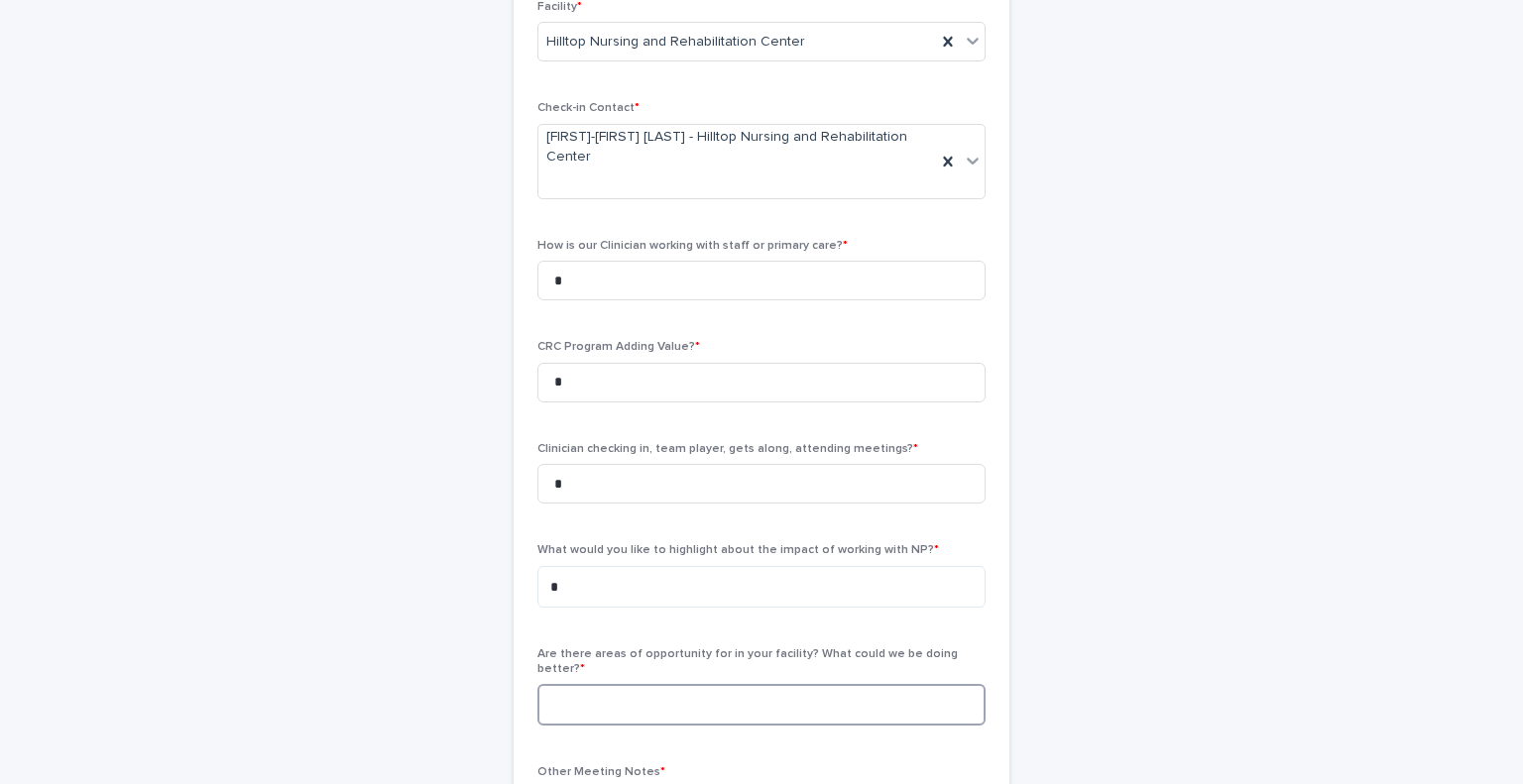 click at bounding box center [762, 705] 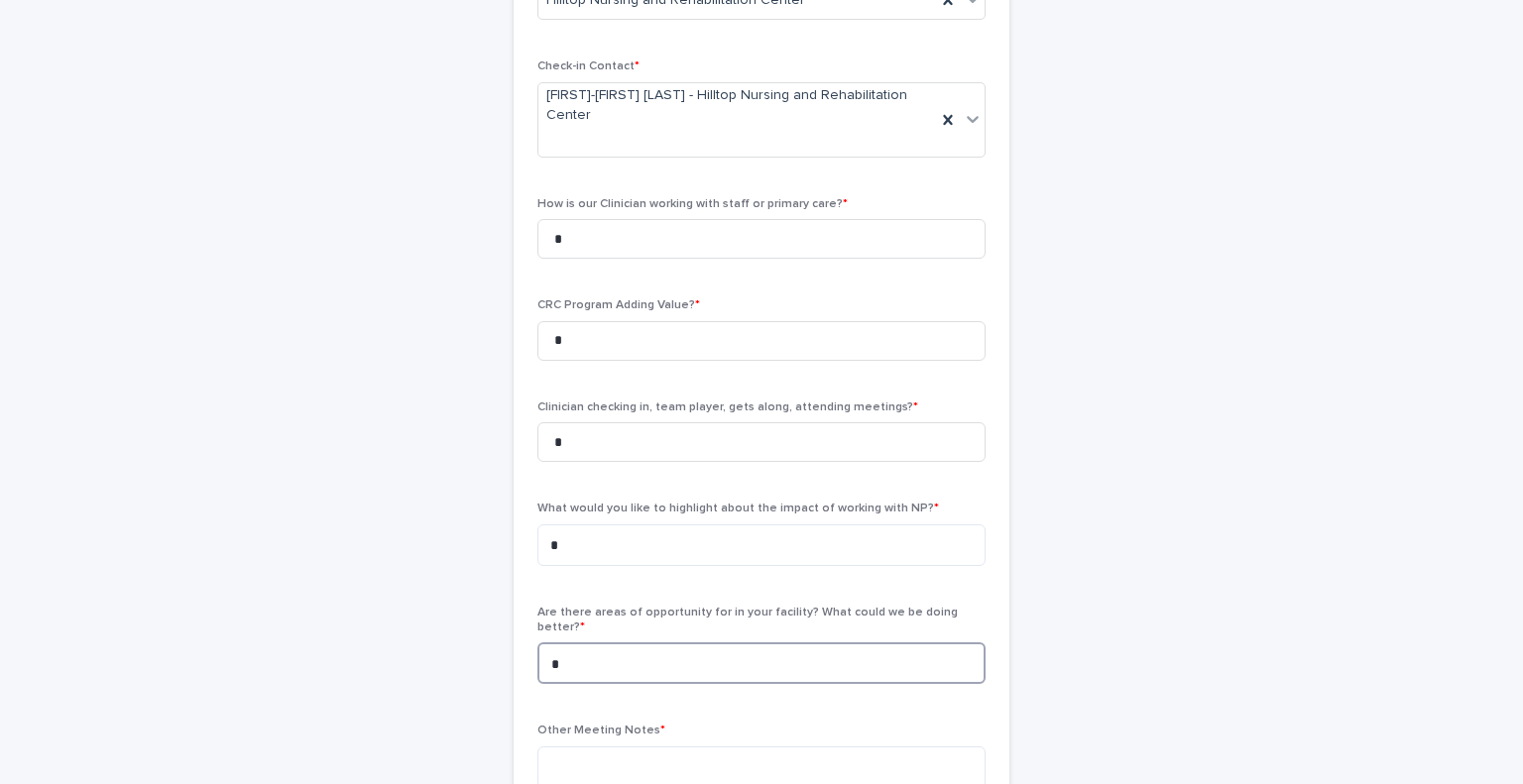 scroll, scrollTop: 595, scrollLeft: 0, axis: vertical 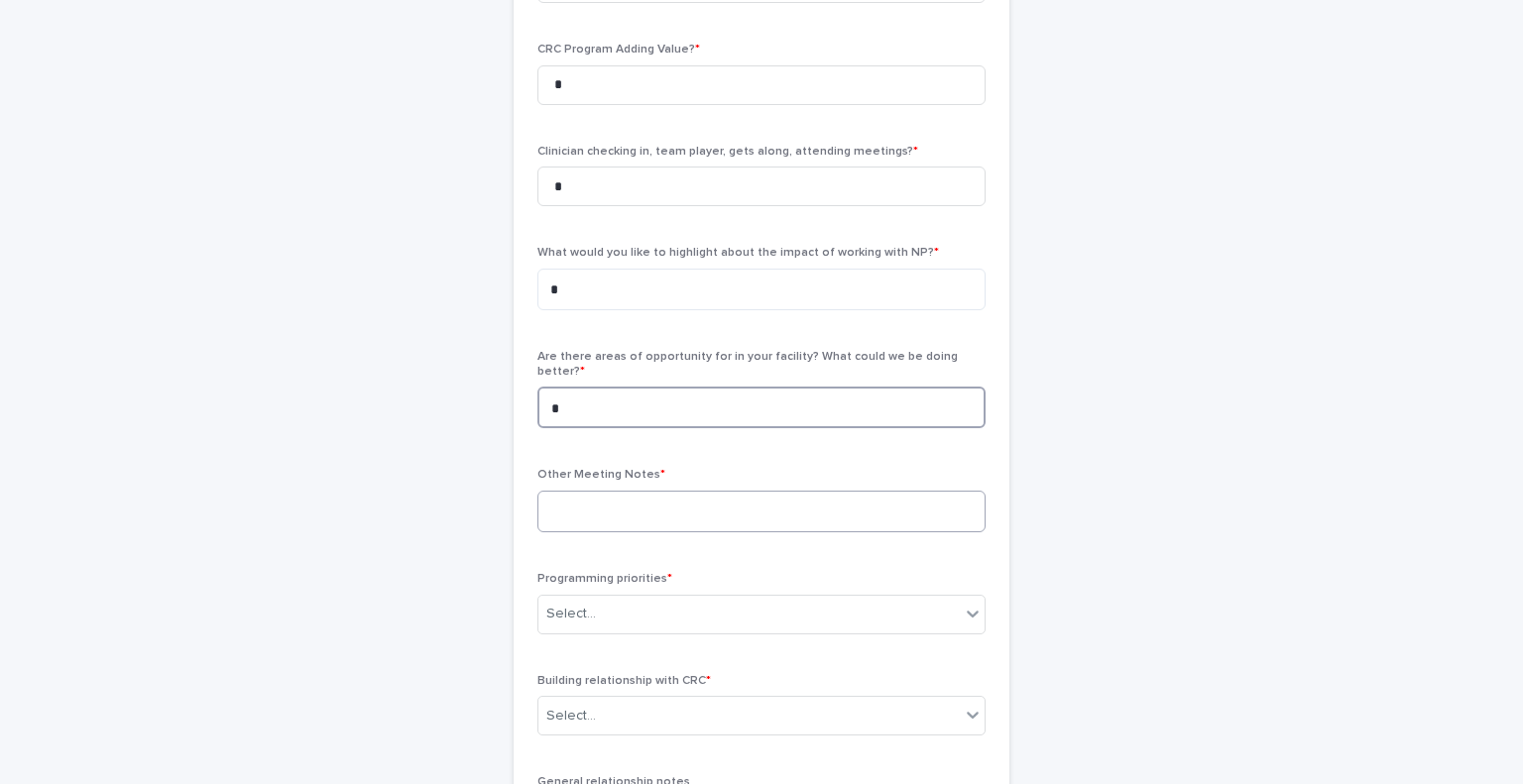 type on "*" 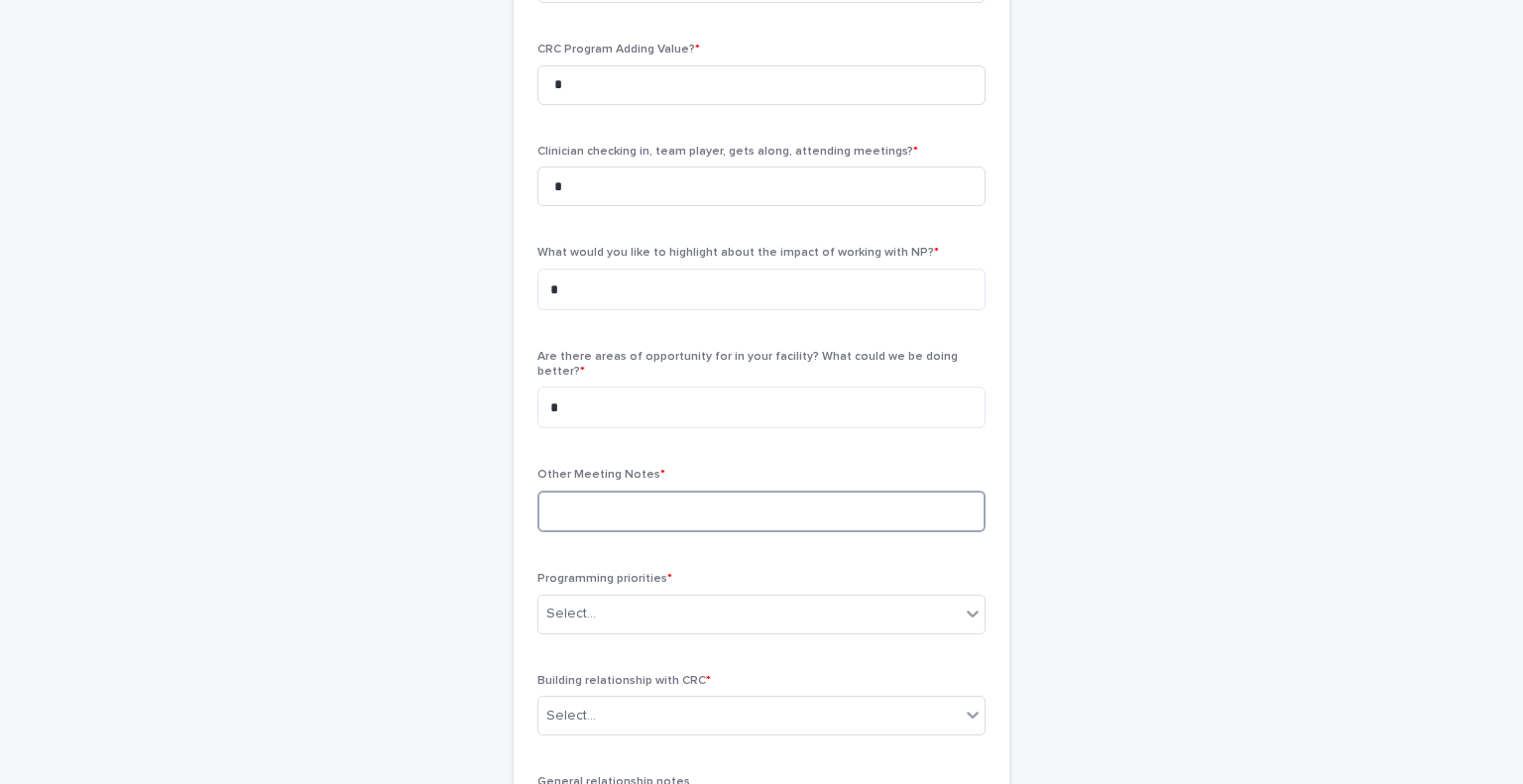 click at bounding box center (762, 511) 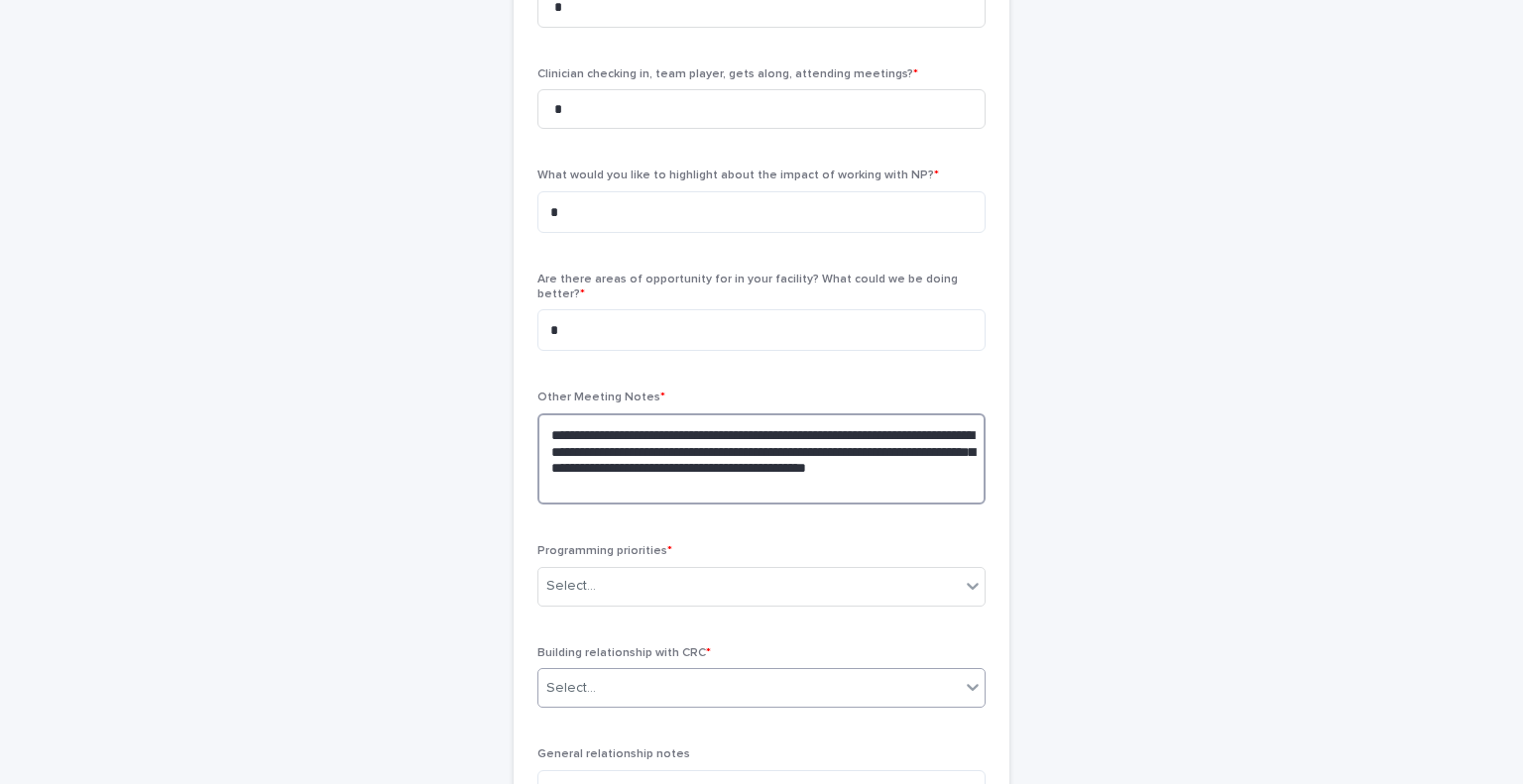 scroll, scrollTop: 793, scrollLeft: 0, axis: vertical 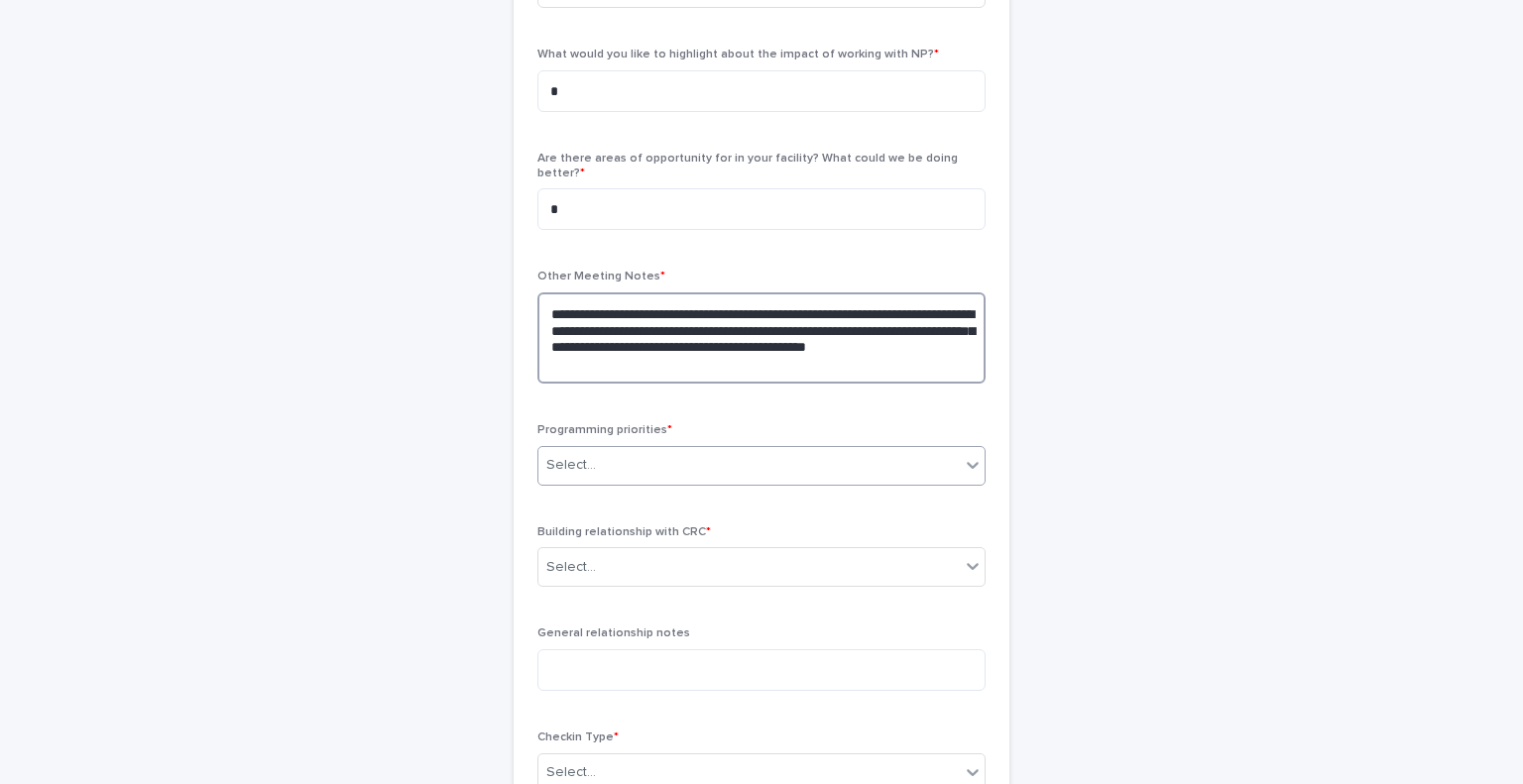type on "**********" 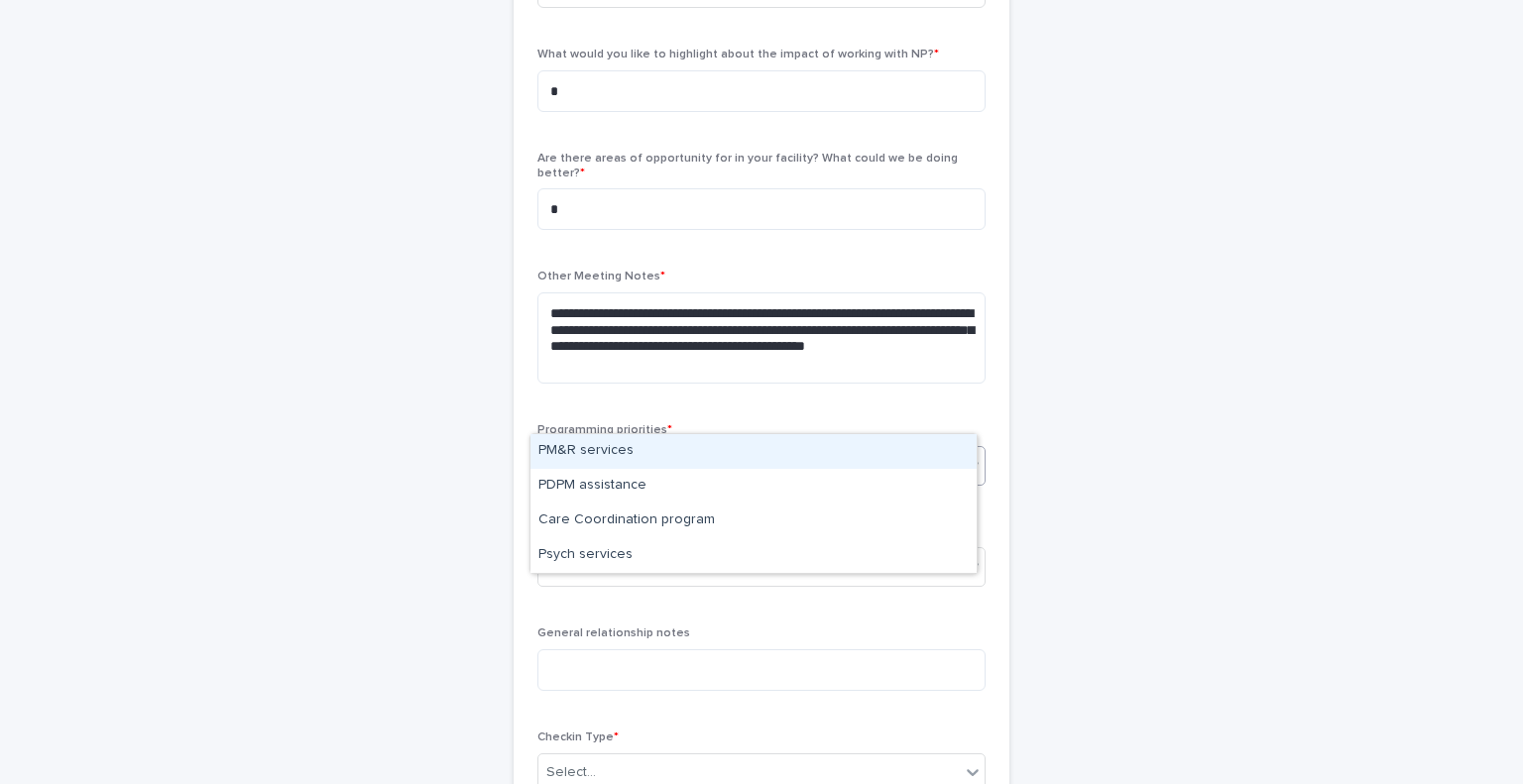 click on "Select..." at bounding box center (749, 465) 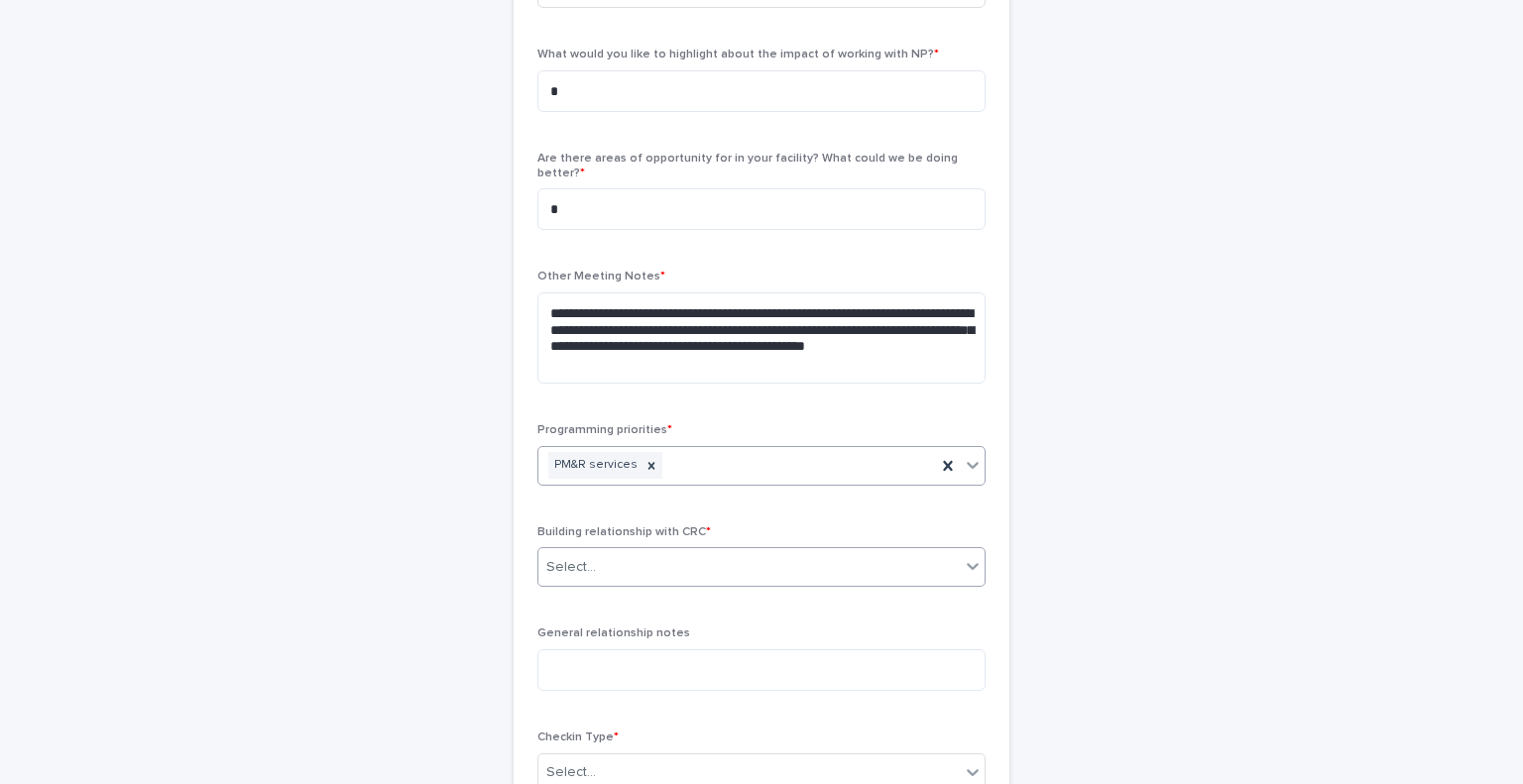 click on "Select..." at bounding box center (749, 567) 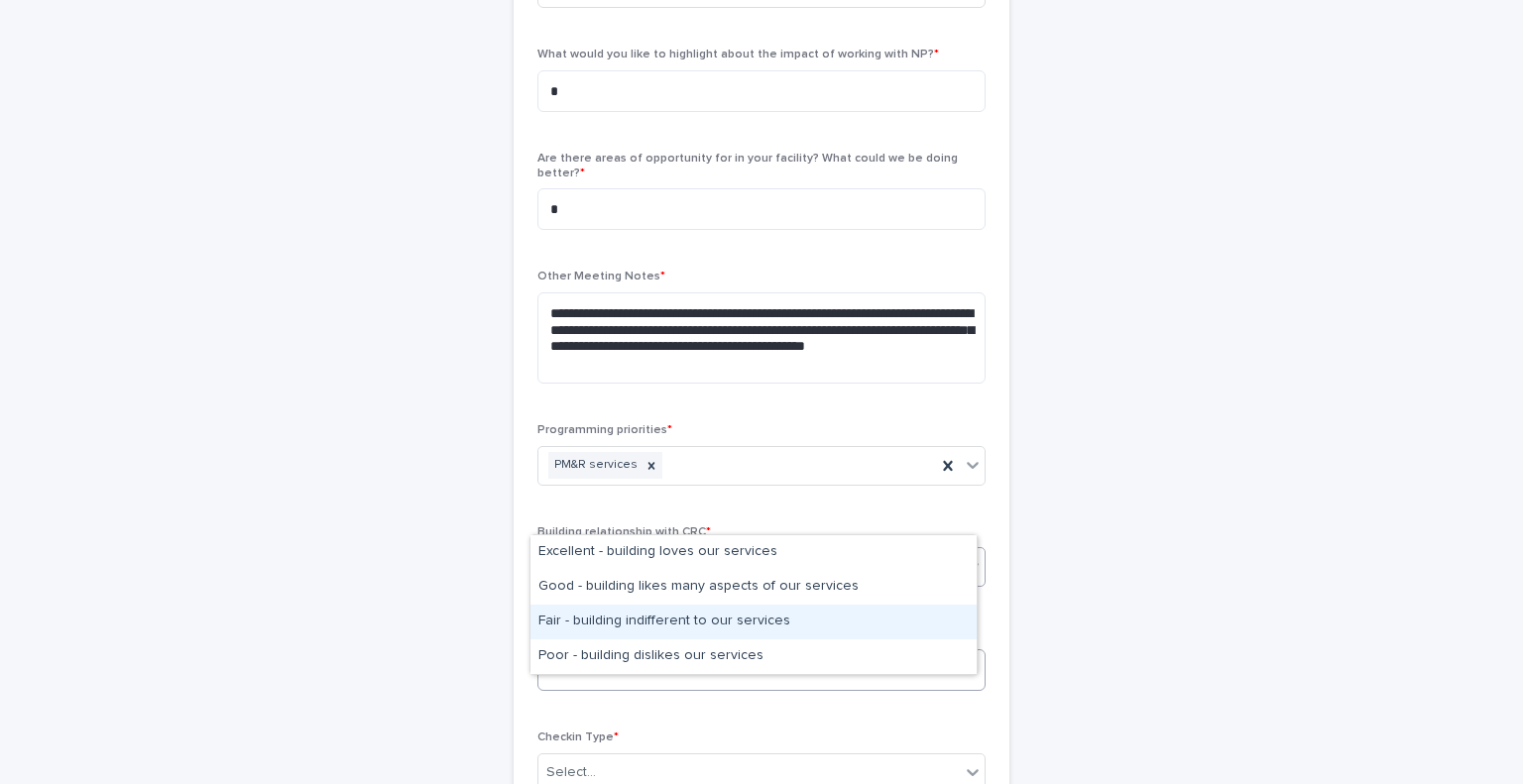 drag, startPoint x: 677, startPoint y: 625, endPoint x: 689, endPoint y: 610, distance: 19 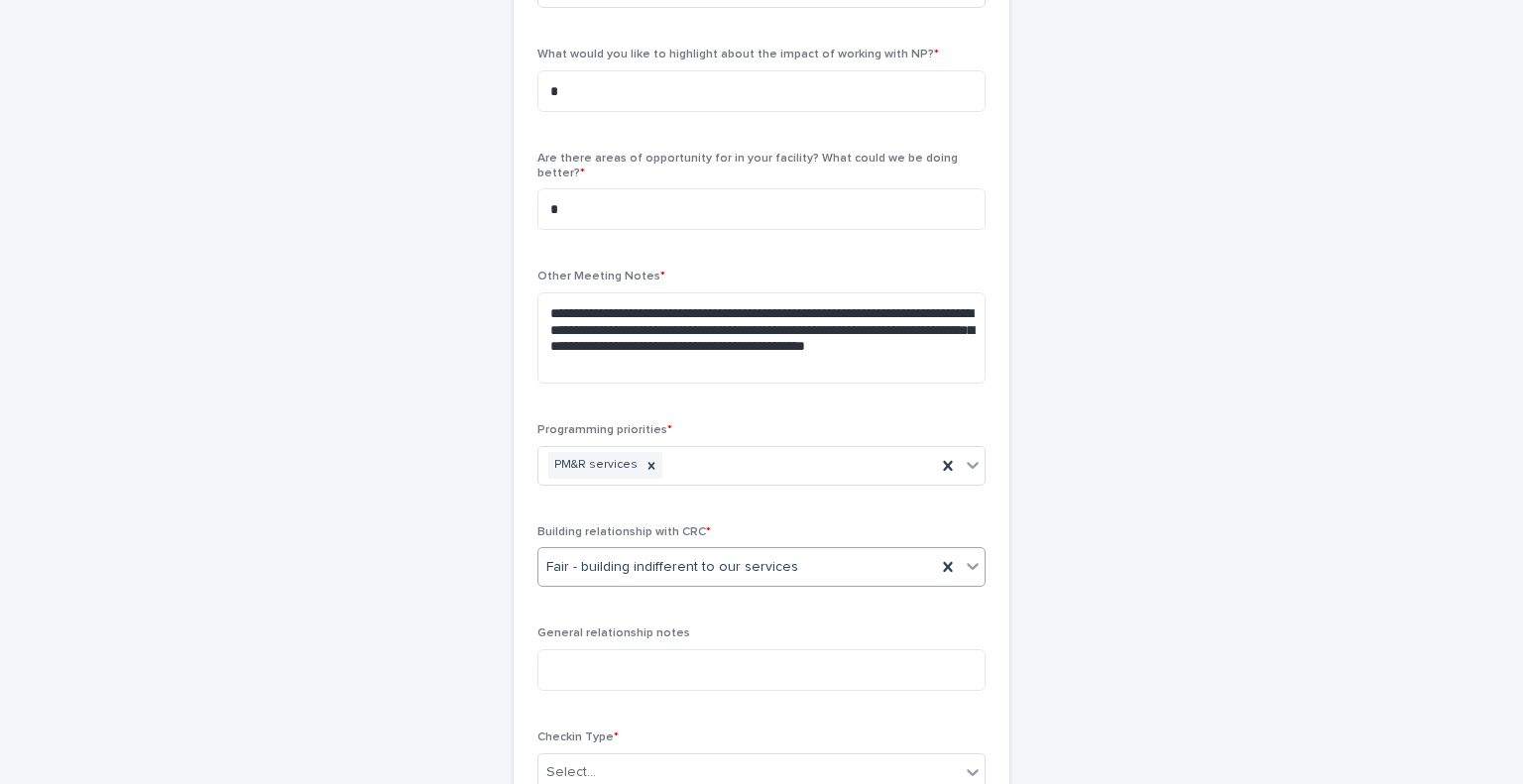 scroll, scrollTop: 991, scrollLeft: 0, axis: vertical 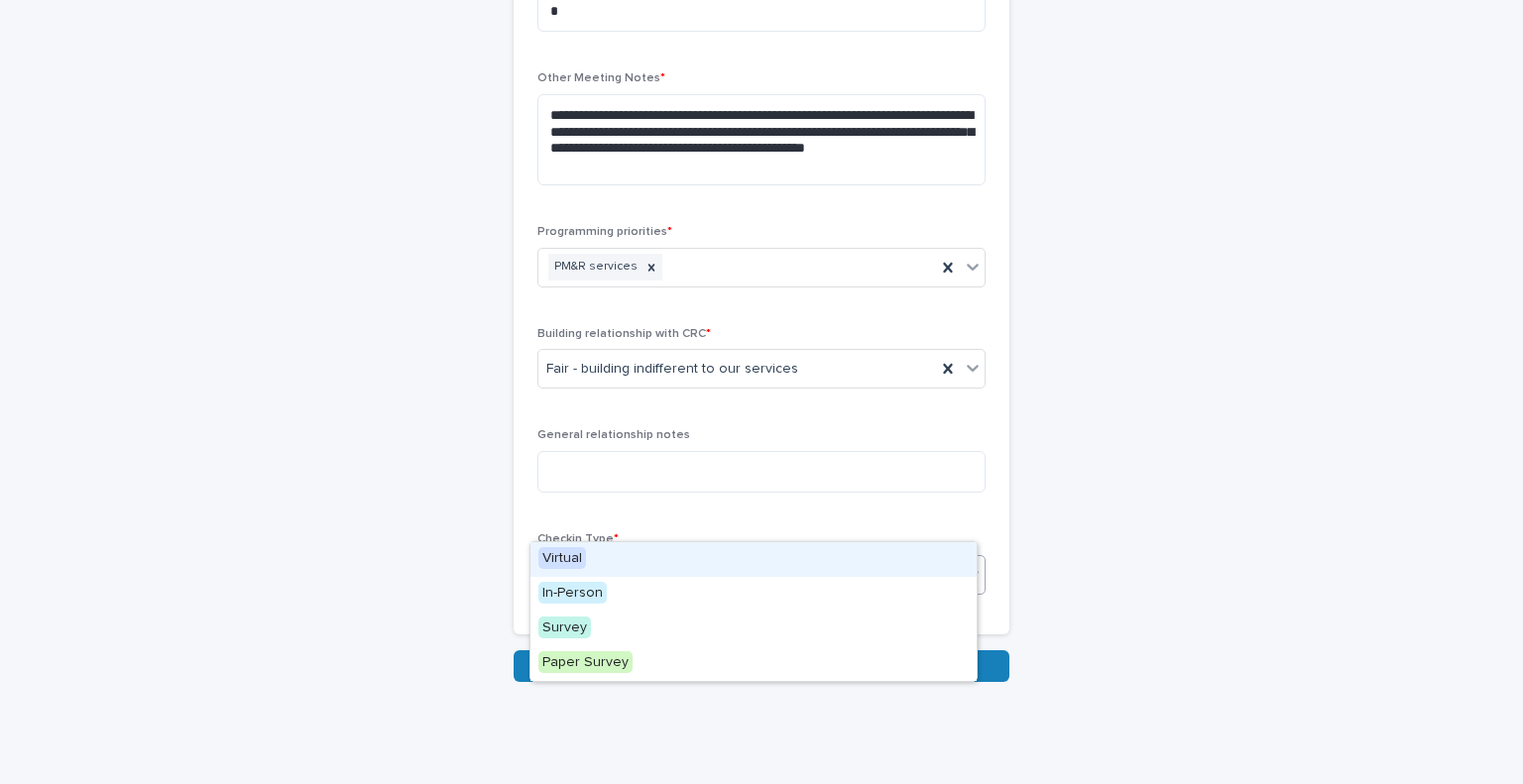 click on "Select..." at bounding box center (749, 574) 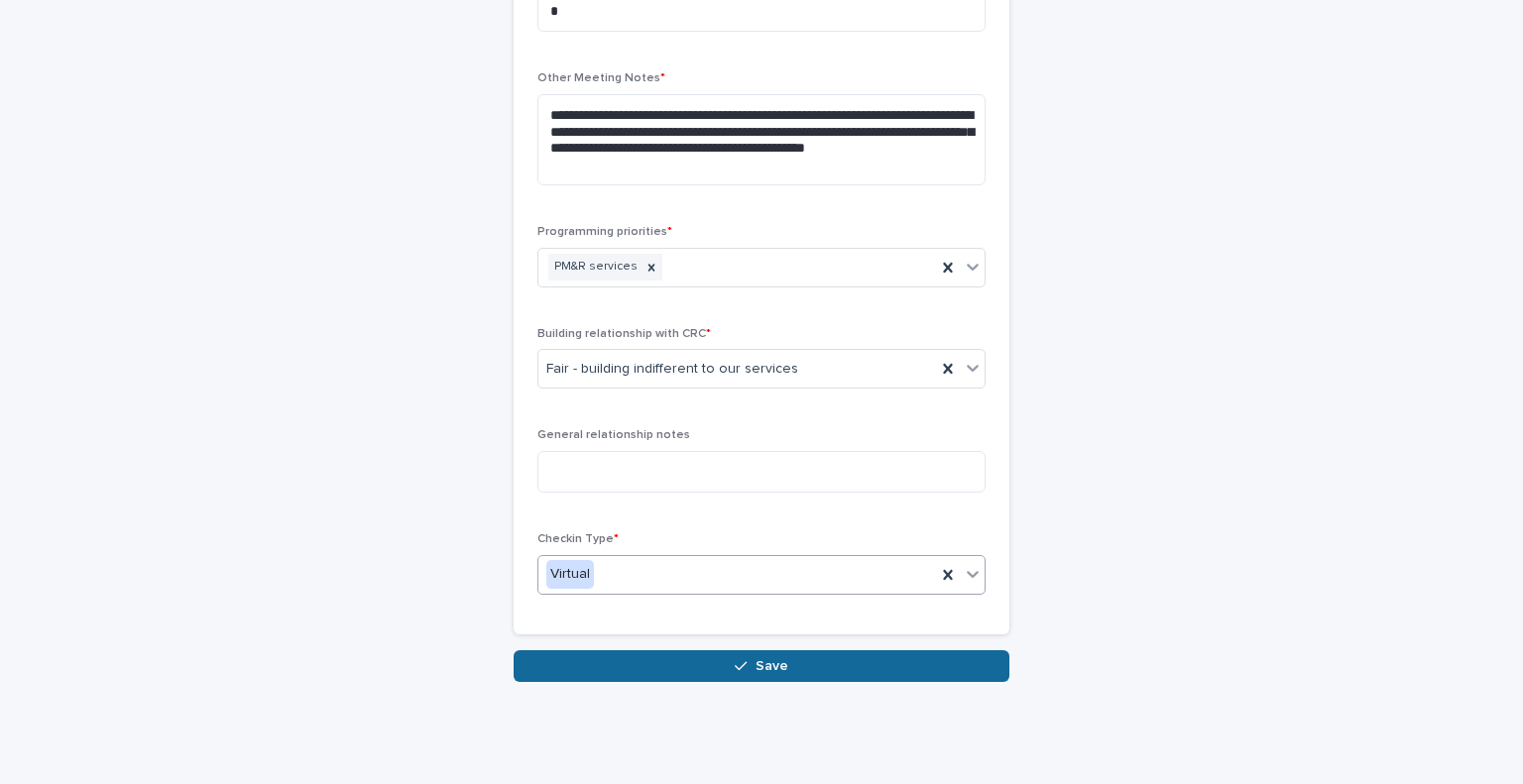 click 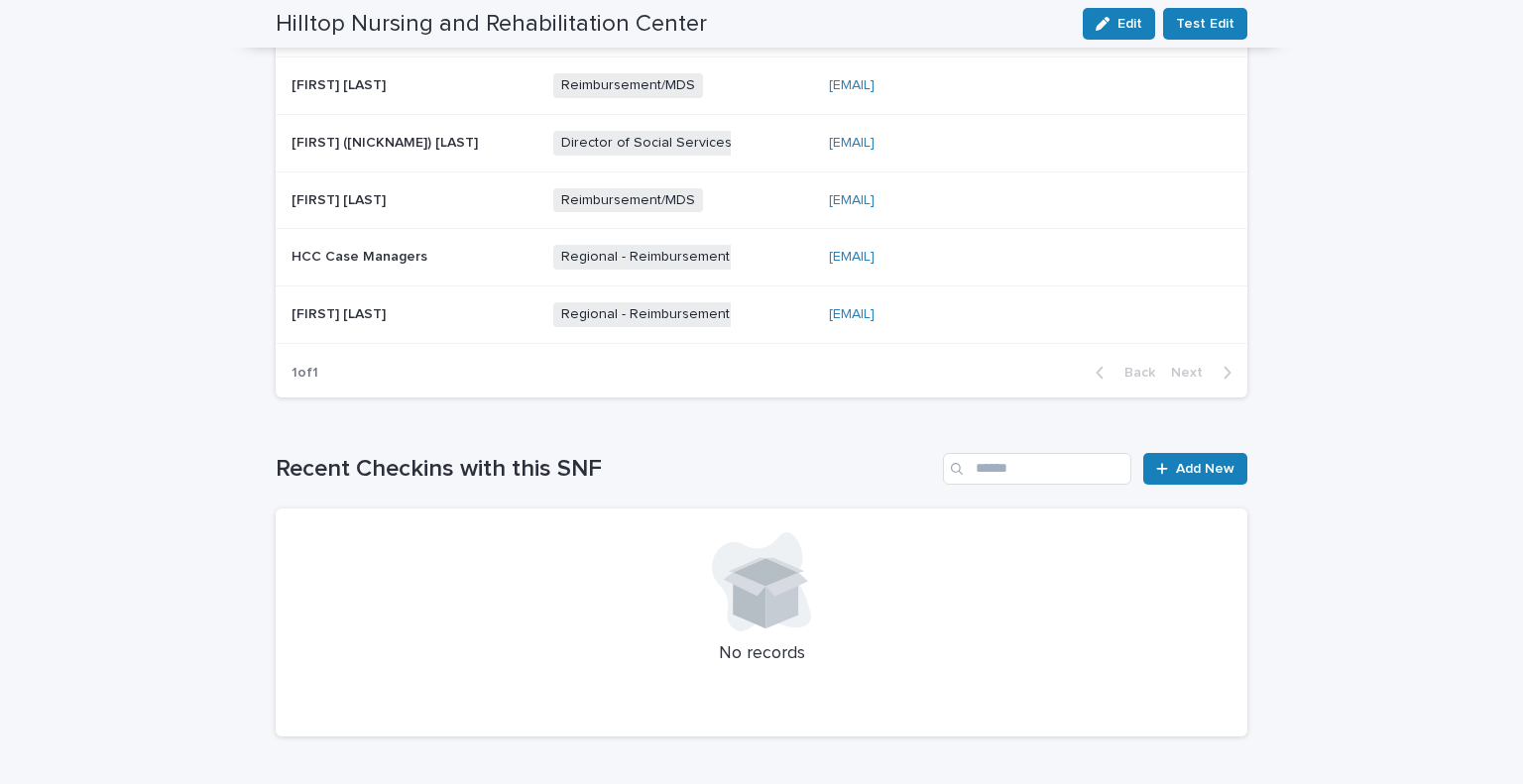 scroll, scrollTop: 1453, scrollLeft: 0, axis: vertical 